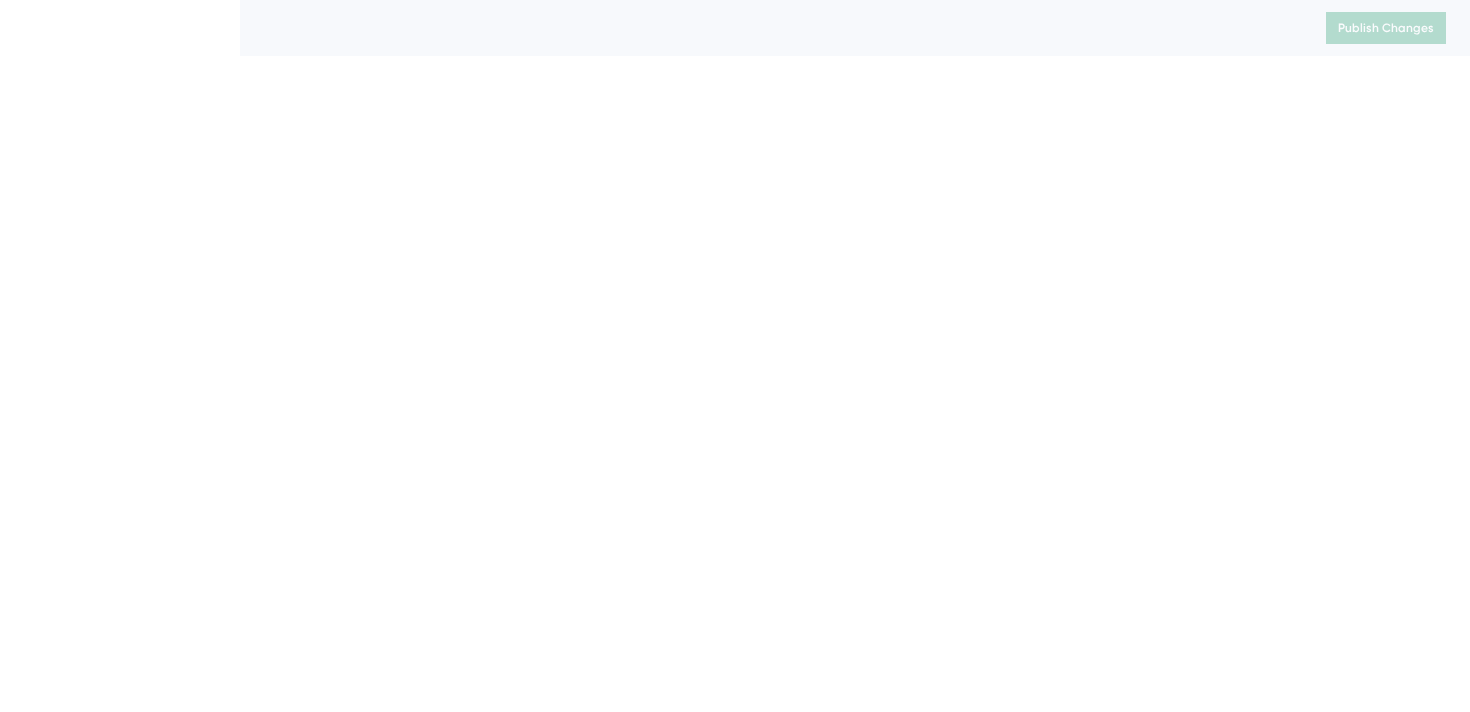 scroll, scrollTop: 0, scrollLeft: 0, axis: both 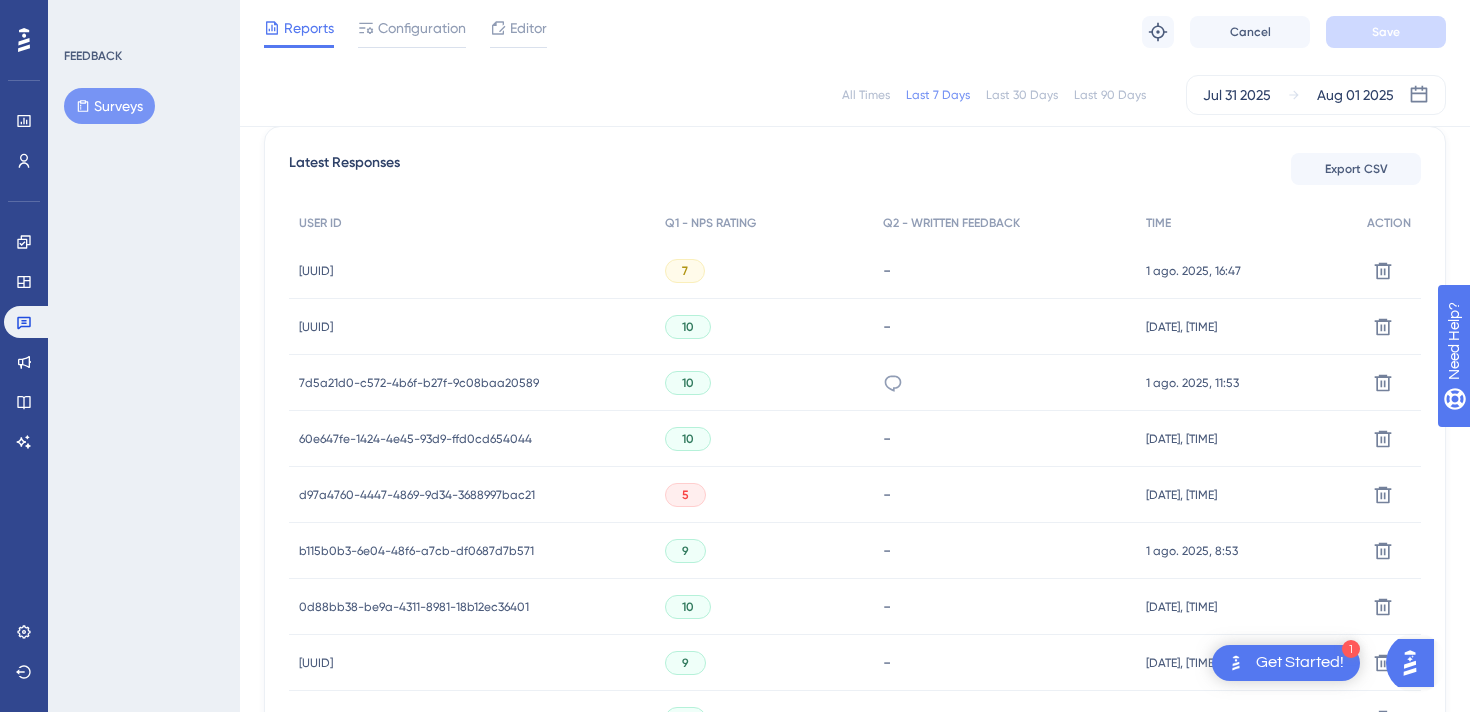 click on "[UUID]" at bounding box center [316, 327] 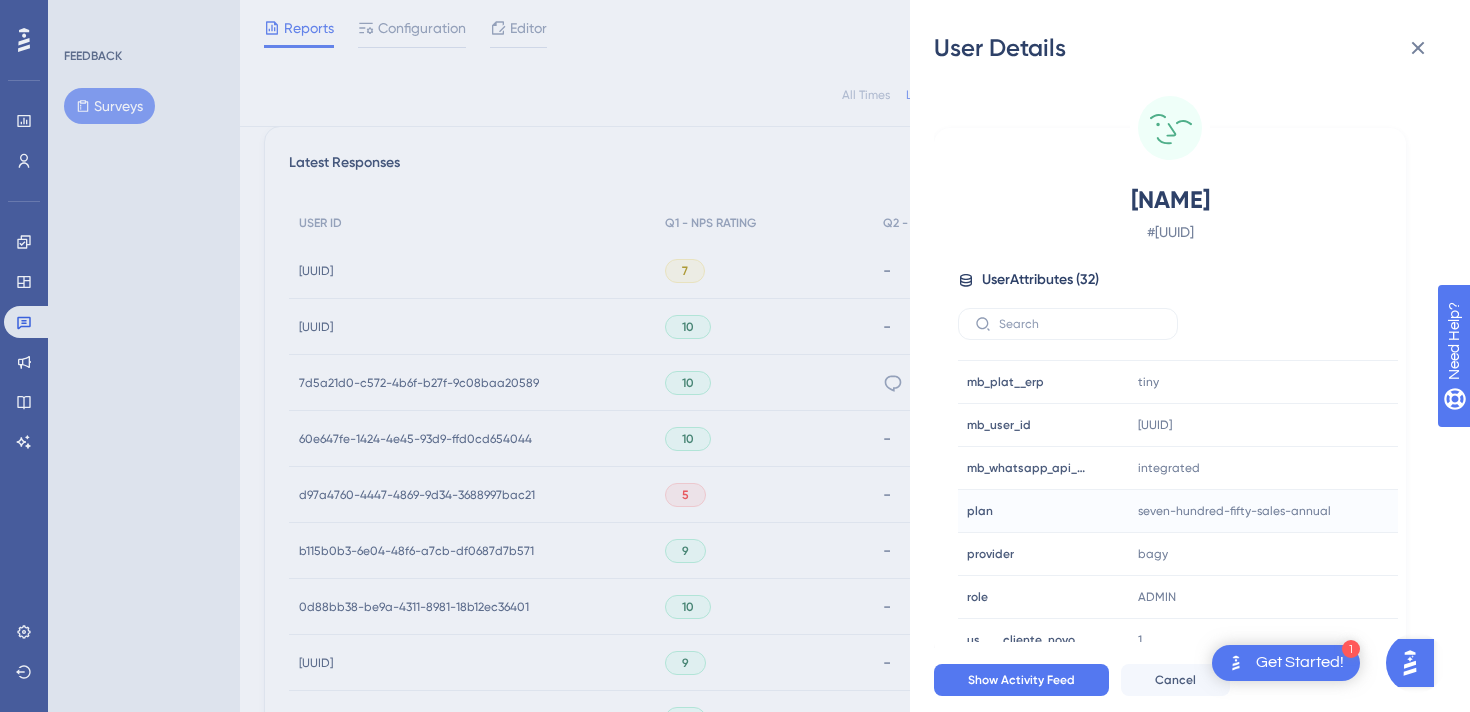 scroll, scrollTop: 1082, scrollLeft: 0, axis: vertical 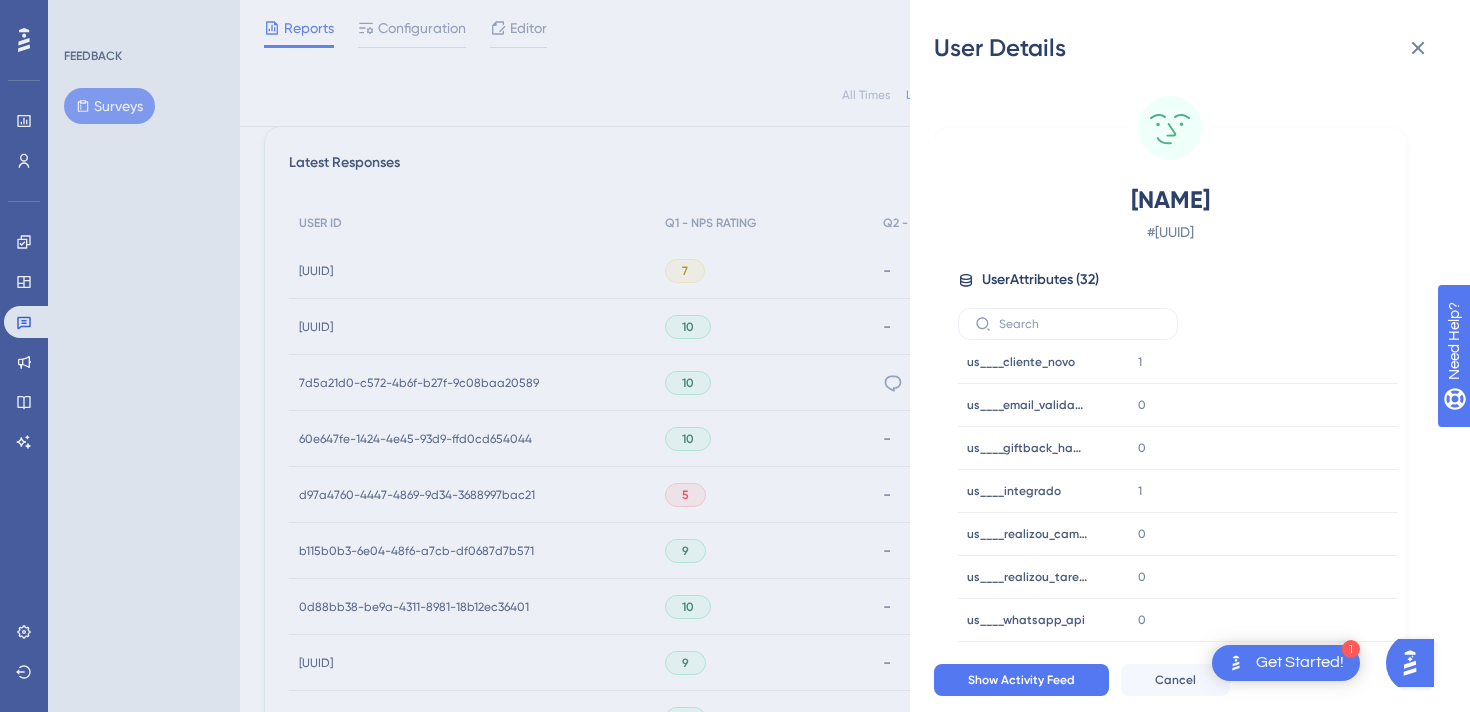 click on "User Details Anna Carolina #  [UUID] User  Attributes ( 32 ) Email Email [EMAIL] Signup Signup - Last Interaction Last Interaction about 3 hours ago 01 Aug 2025, 15:14 Web Session Web Session 405 First Interaction First Interaction about a year ago 03 Jul 2024, 10:16 Language Language pt-BR Browser Browser Edge Device Device computer Operating System Operating System Windows createdate createdate [DATE] hs_object_id hs_object_id 35734391098 inadimplente inadimplente FALSO inadimplente_d1 inadimplente_d1 false lastmodifieddate lastmodifieddate [DATE] mb____data_de_compra mb____data_de_compra - mb_company_id mb_company_id 37d1c88b-8a54-4b1f-9164-27d9ea36b40a mb_giftback_habilitado mb_giftback_habilitado - mb_plano mb_plano seven-hundred-fifty-sales-annual mb_plat__ecomm mb_plat__ecomm bagy mb_plat__erp mb_plat__erp tiny mb_user_id mb_user_id 471967bf-a896-4fed-9a52-74d24499e274 mb_whatsapp_api_habilitado integrated plan plan" at bounding box center [735, 356] 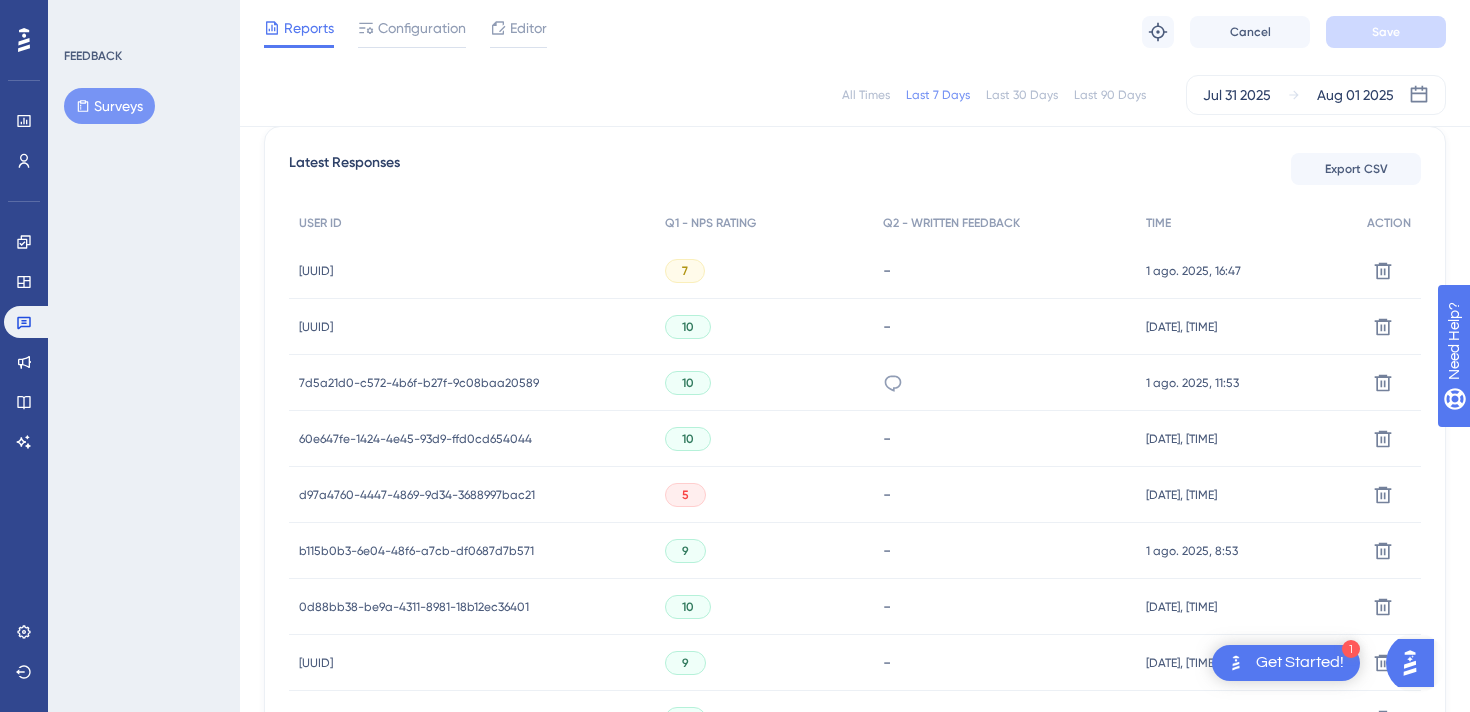 click on "[UUID]" at bounding box center (316, 327) 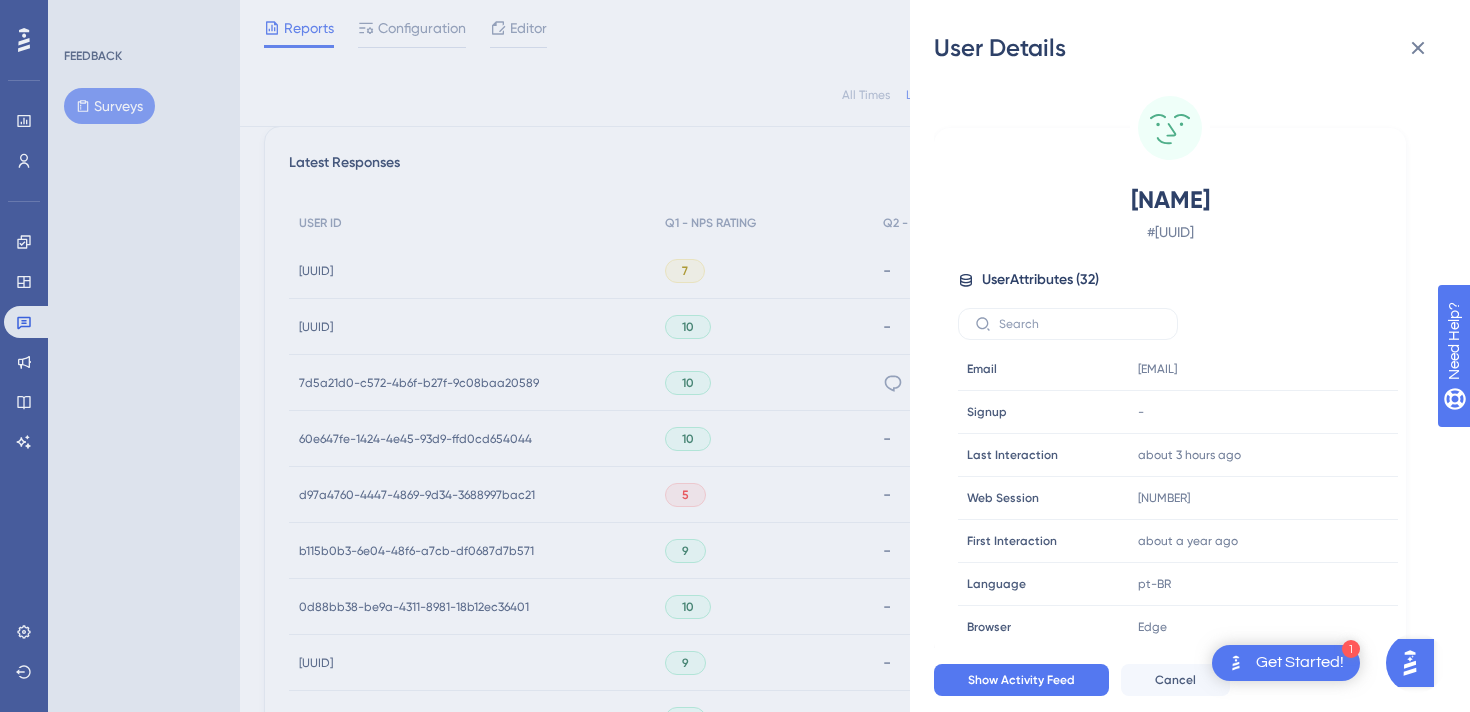 click on "User Details Anna Carolina #  [UUID] User  Attributes ( 32 ) Email Email [EMAIL] Signup Signup - Last Interaction Last Interaction about 3 hours ago 01 Aug 2025, 15:14 Web Session Web Session 405 First Interaction First Interaction about a year ago 03 Jul 2024, 10:16 Language Language pt-BR Browser Browser Edge Device Device computer Operating System Operating System Windows createdate createdate [DATE] hs_object_id hs_object_id 35734391098 inadimplente inadimplente FALSO inadimplente_d1 inadimplente_d1 false lastmodifieddate lastmodifieddate [DATE] mb____data_de_compra mb____data_de_compra - mb_company_id mb_company_id 37d1c88b-8a54-4b1f-9164-27d9ea36b40a mb_giftback_habilitado mb_giftback_habilitado - mb_plano mb_plano seven-hundred-fifty-sales-annual mb_plat__ecomm mb_plat__ecomm bagy mb_plat__erp mb_plat__erp tiny mb_user_id mb_user_id 471967bf-a896-4fed-9a52-74d24499e274 mb_whatsapp_api_habilitado integrated plan plan" at bounding box center [735, 356] 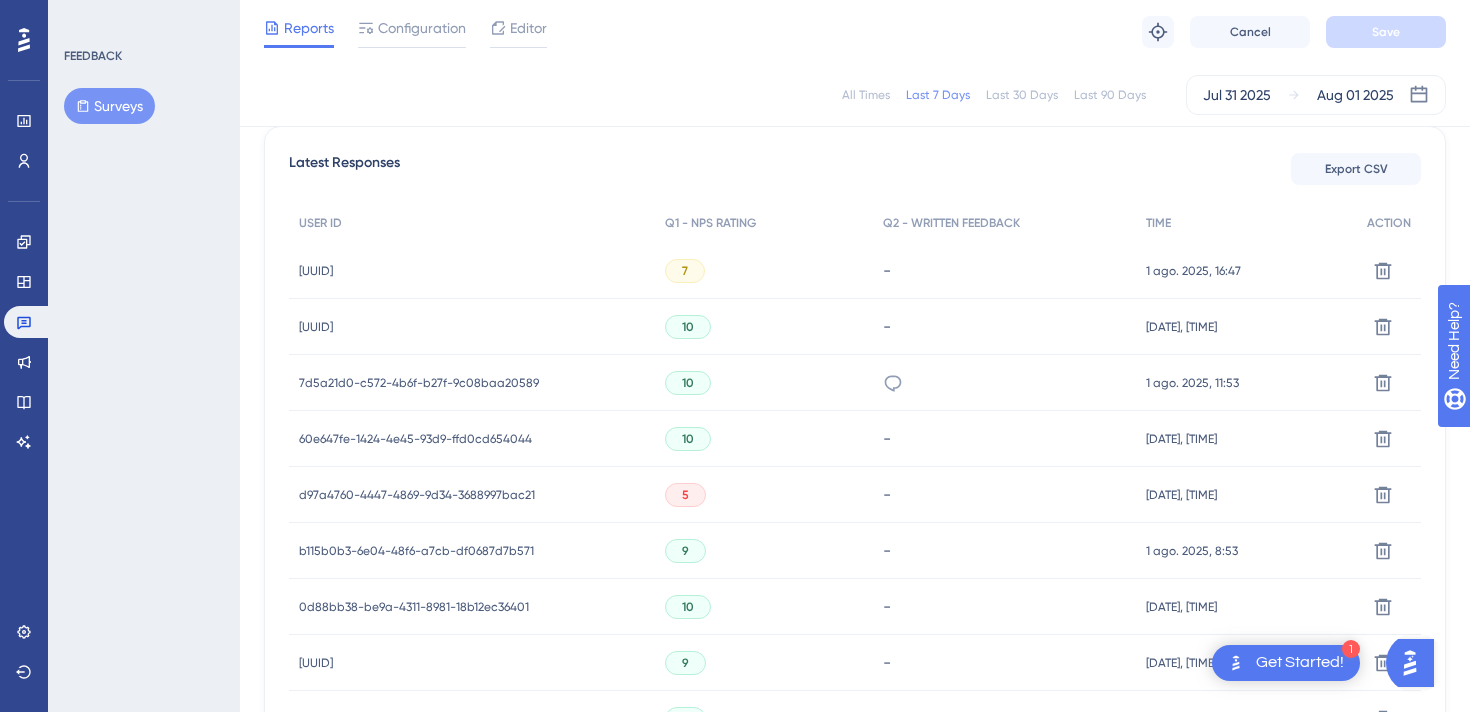 click on "[UUID] [UUID]" at bounding box center [316, 271] 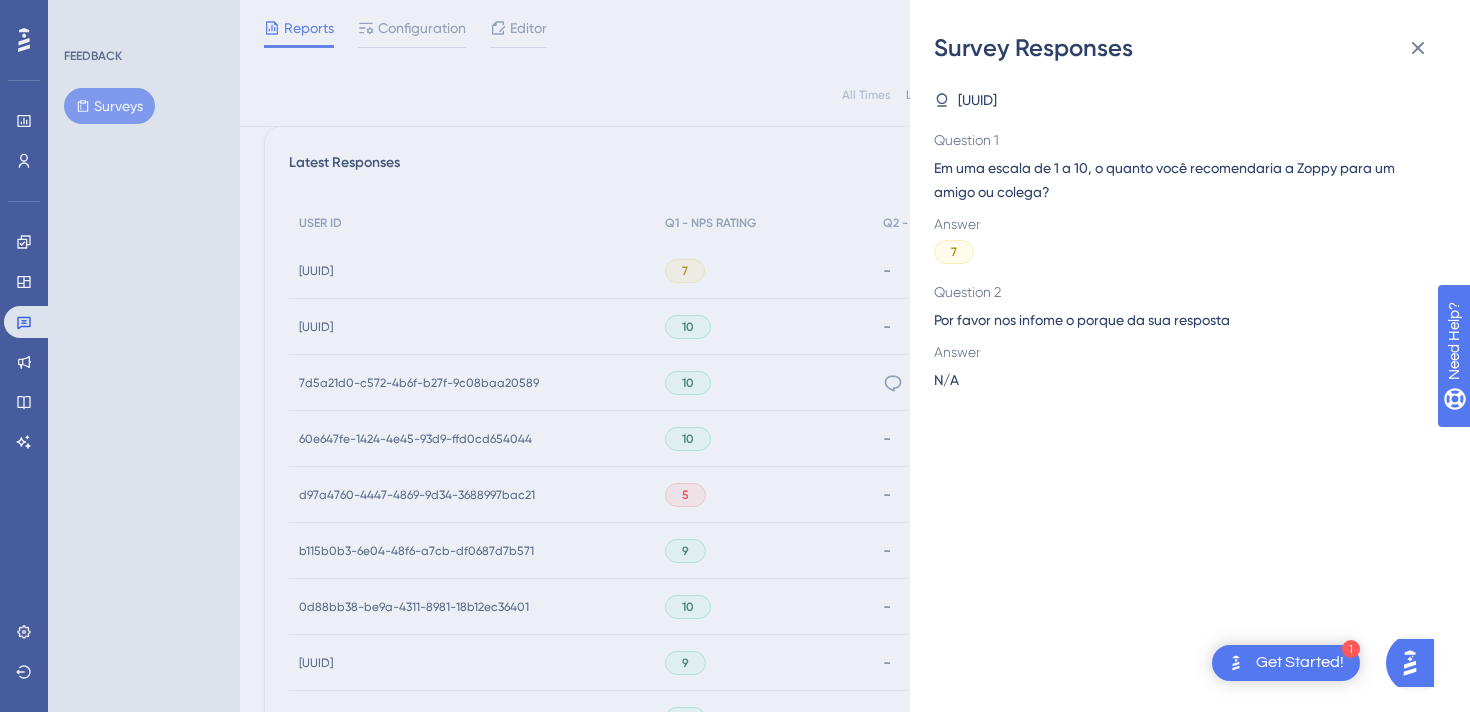click on "Survey Responses [UUID] Question 1 Em uma escala de 1 a 10, o quanto você recomendaria a Zoppy para um amigo ou colega?
Answer 7 Question 2 Por favor nos infome o porque da sua resposta Answer N/A" at bounding box center (735, 356) 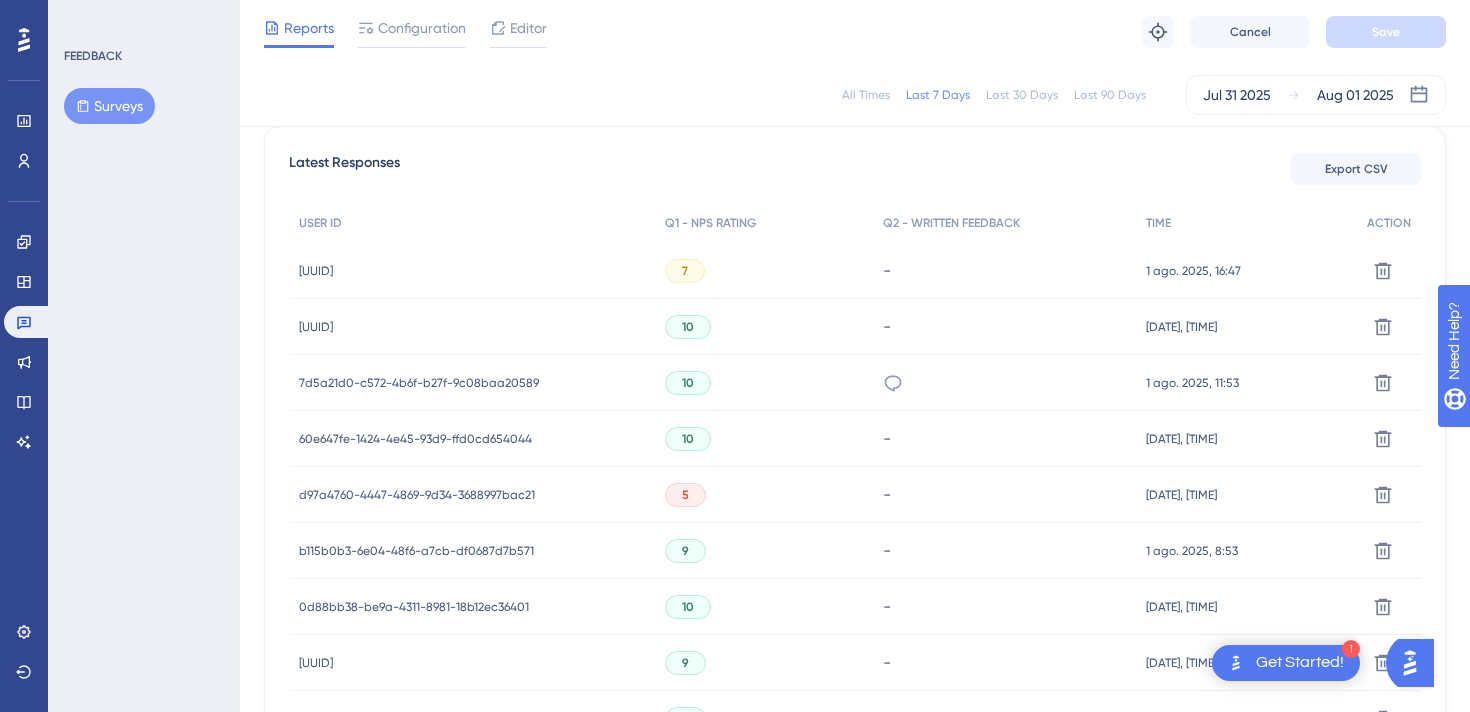 click on "[UUID]" at bounding box center [316, 271] 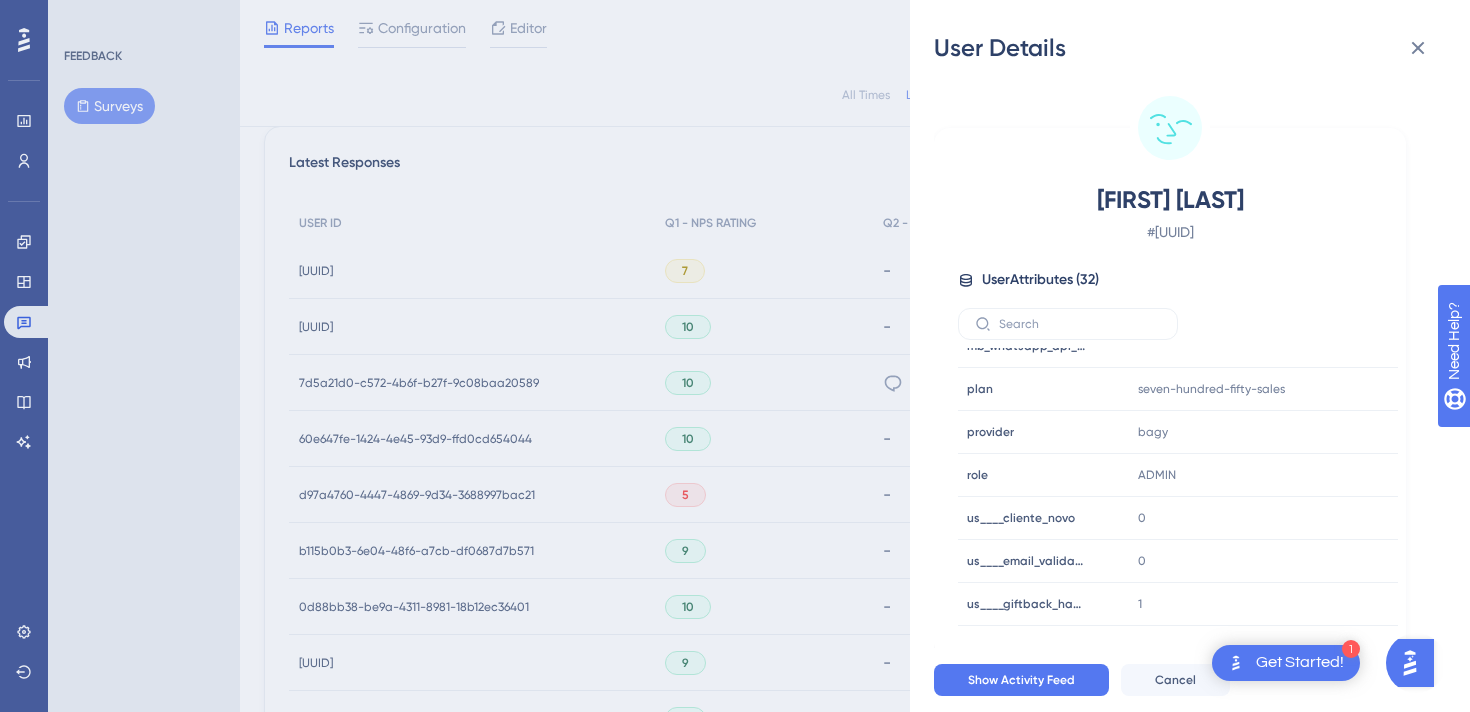 scroll, scrollTop: 1082, scrollLeft: 0, axis: vertical 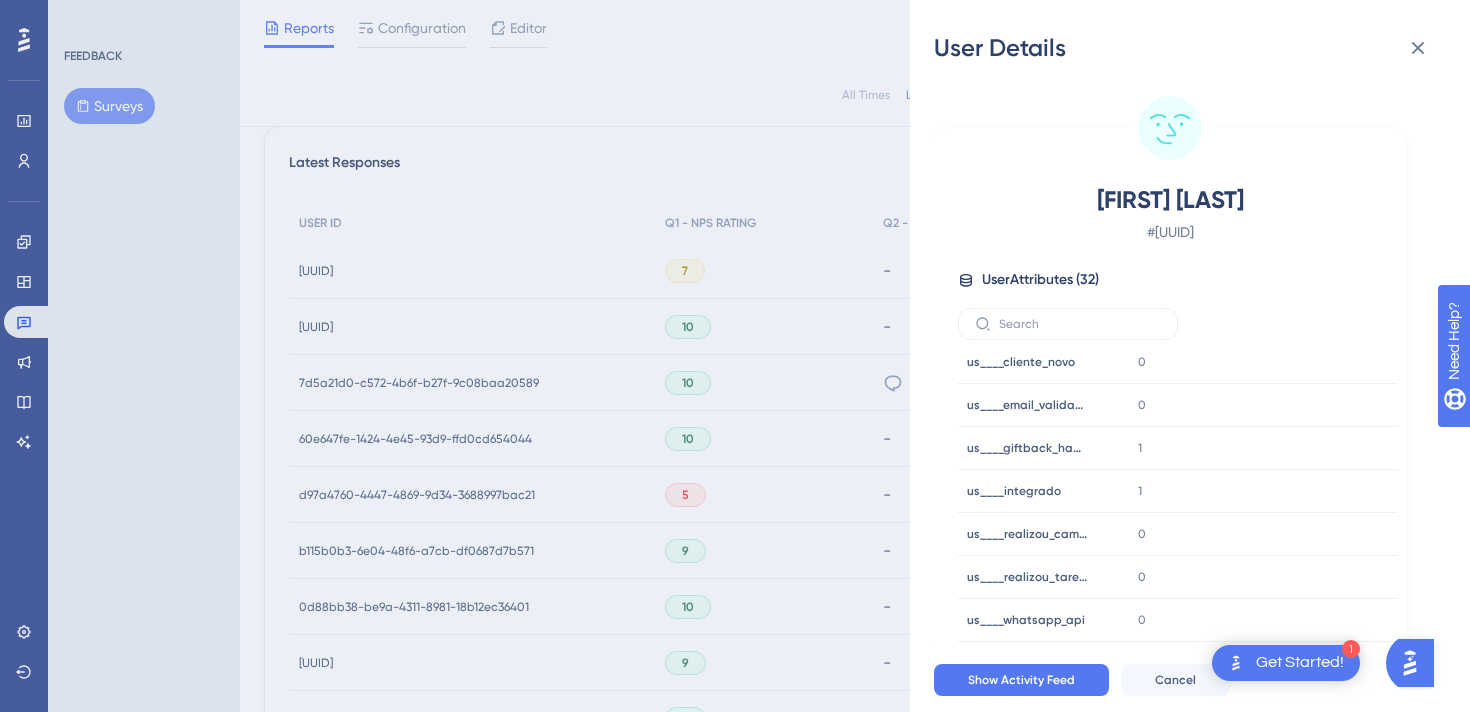 click on "User Details [NAME] [LAST_NAME] #  [UUID] User  Attributes ( 32 ) Email Email [EMAIL] Signup Signup - Last Interaction Last Interaction about [TIME_AGO] ago [DATE], [TIME] Web Session Web Session 170 First Interaction First Interaction [TIME_AGO] ago [DATE], [TIME] Language Language pt-BR Browser Browser Chrome Device Device computer Operating System Operating System Windows createdate createdate [DATE]T[TIME]Z hs_object_id hs_object_id [NUMBER] inadimplente inadimplente - inadimplente_d1 inadimplente_d1 false lastmodifieddate lastmodifieddate [DATE]T[TIME]Z mb____data_de_compra mb____data_de_compra [DATE] mb_company_id mb_company_id [UUID] mb_giftback_habilitado mb_giftback_habilitado - mb_plano mb_plano seven-hundred-fifty-sales mb_plat__ecomm mb_plat__ecomm bagy mb_plat__erp mb_plat__erp tiny mb_user_id mb_user_id [UUID] mb_whatsapp_api_habilitado mb_whatsapp_api_habilitado - 0" at bounding box center [735, 356] 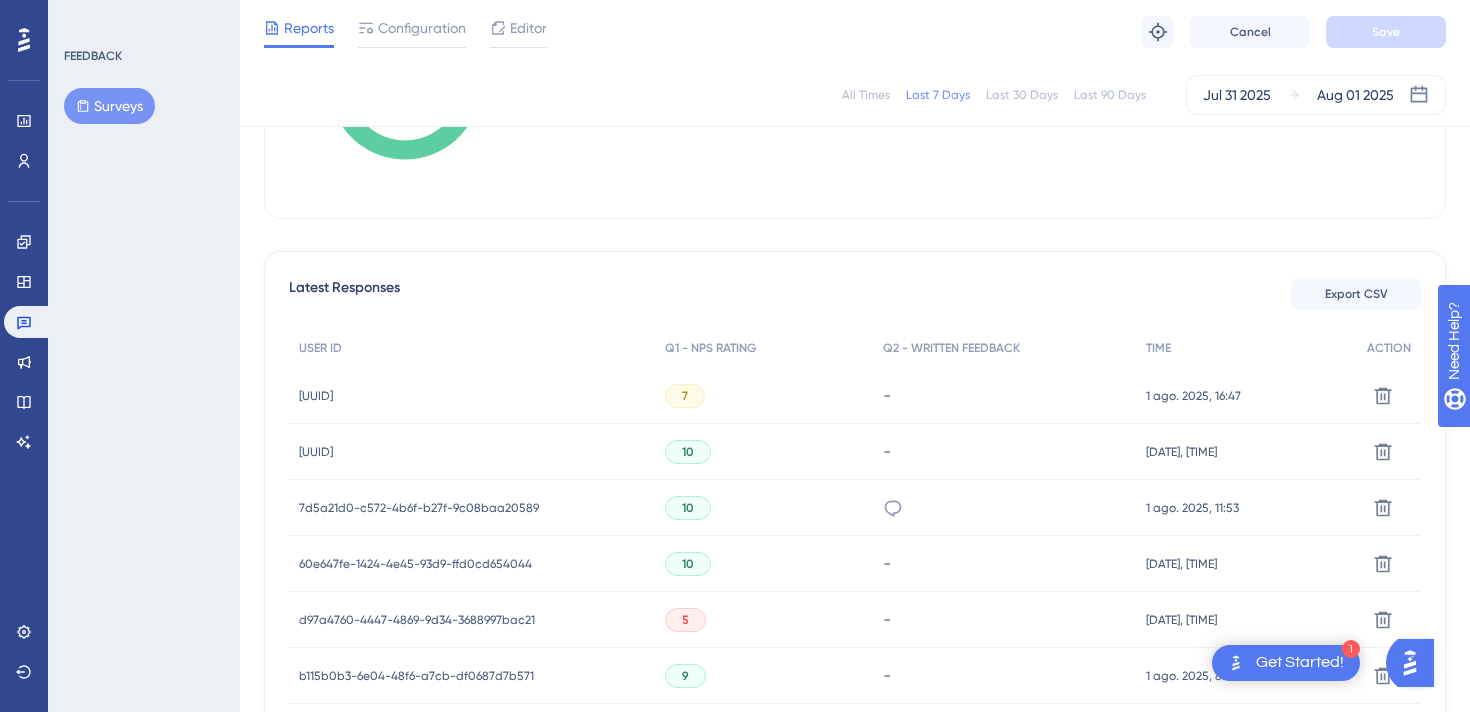 scroll, scrollTop: 412, scrollLeft: 0, axis: vertical 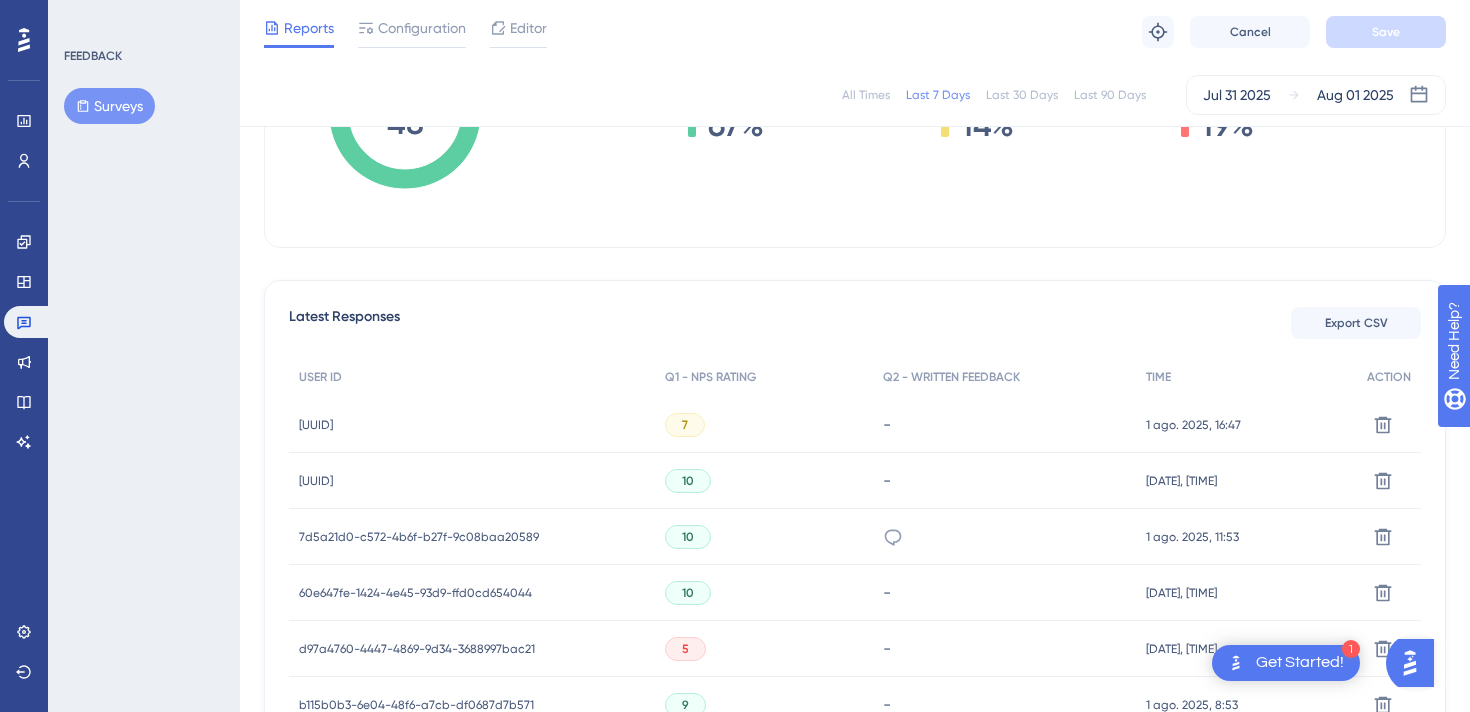 click on "All Times" at bounding box center (866, 95) 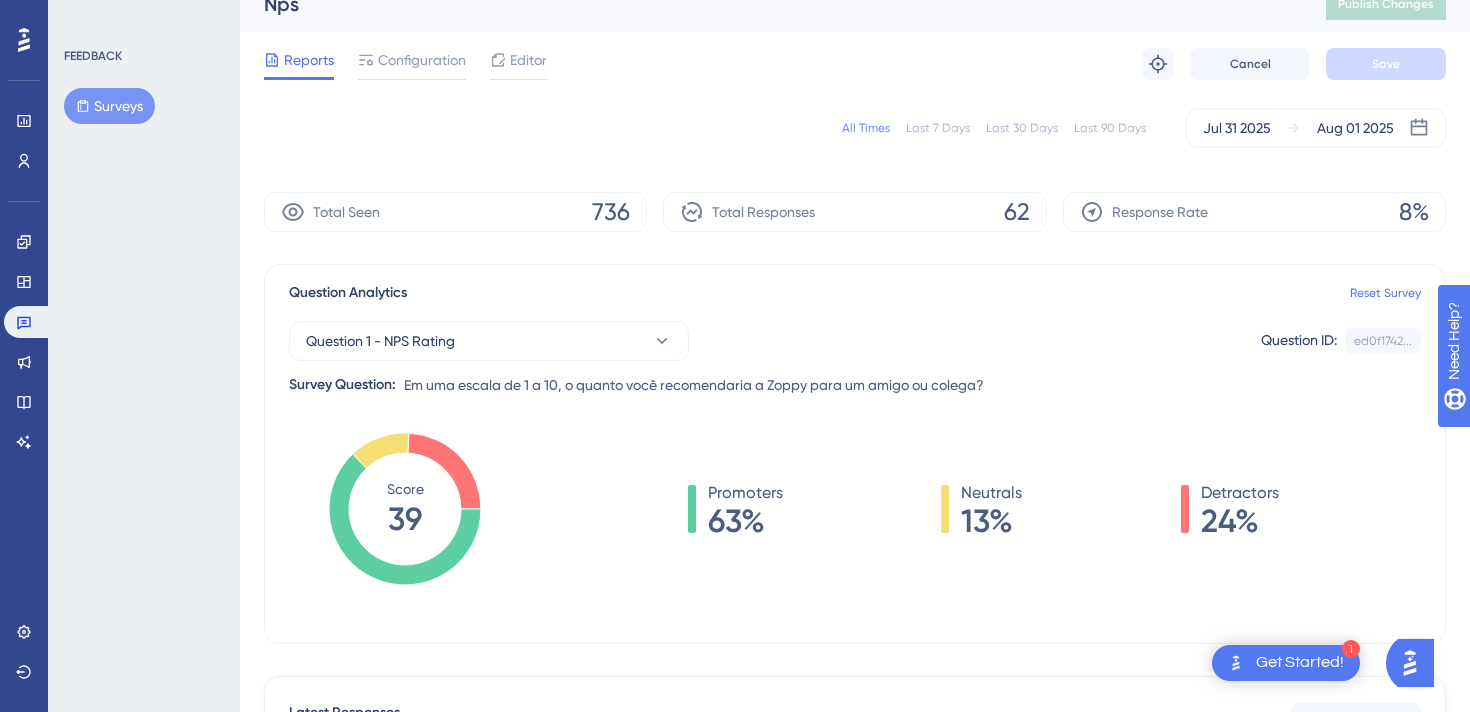 scroll, scrollTop: 8, scrollLeft: 0, axis: vertical 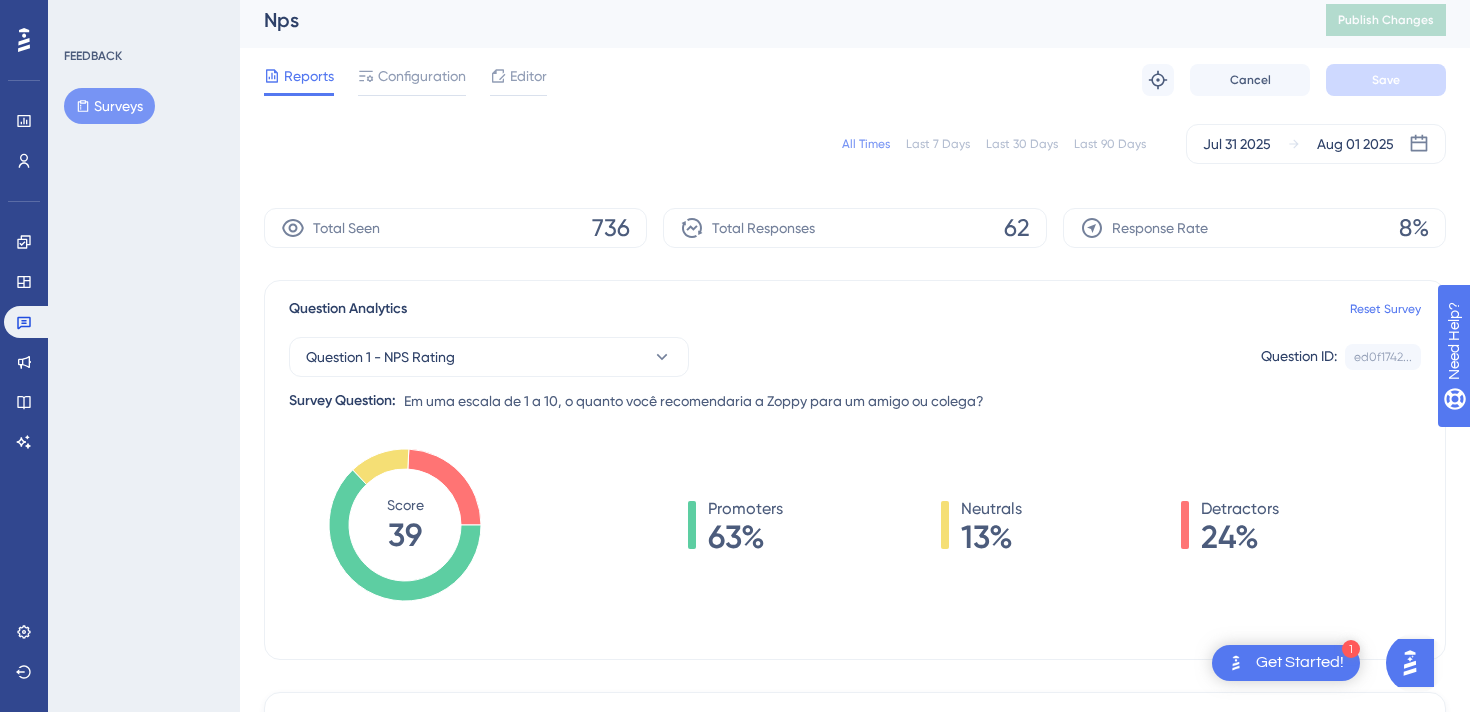 click on "Last 7 Days" at bounding box center (938, 144) 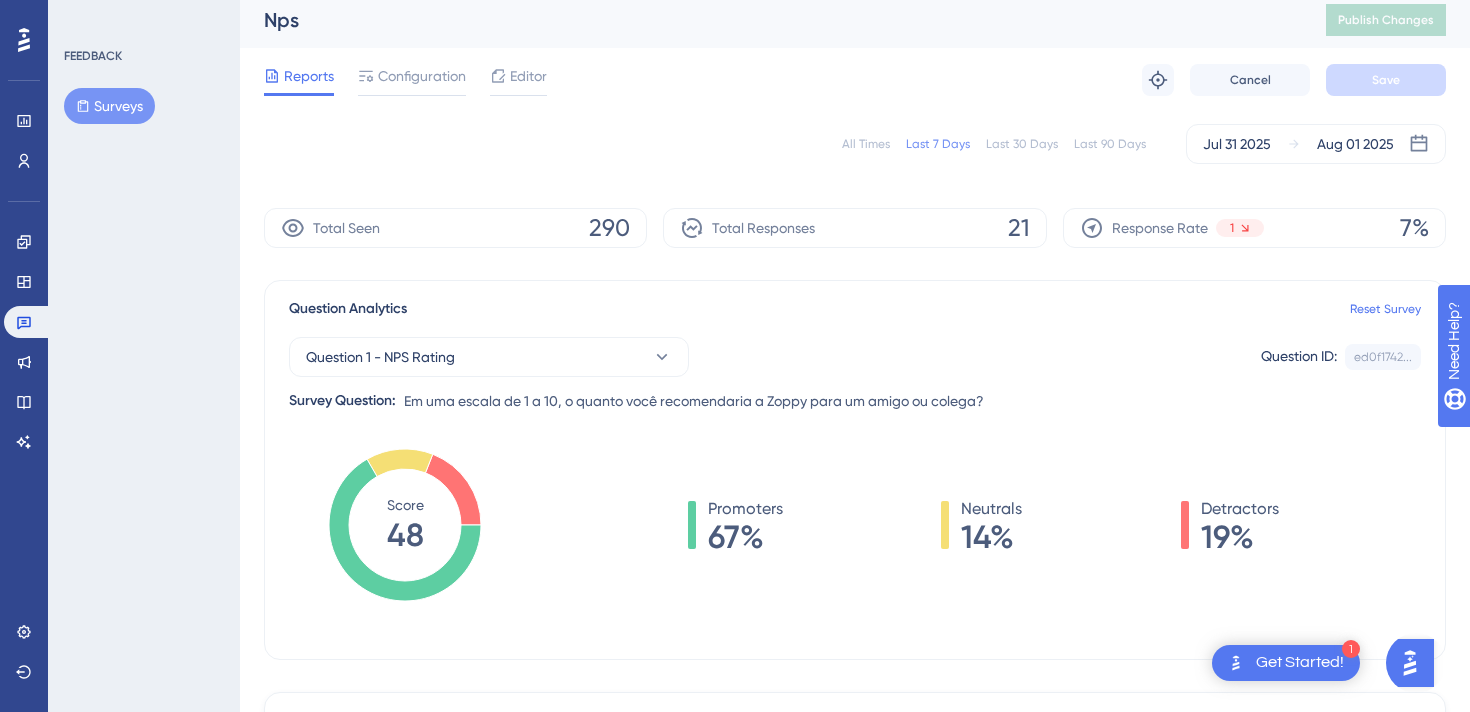 click on "All Times" at bounding box center [866, 144] 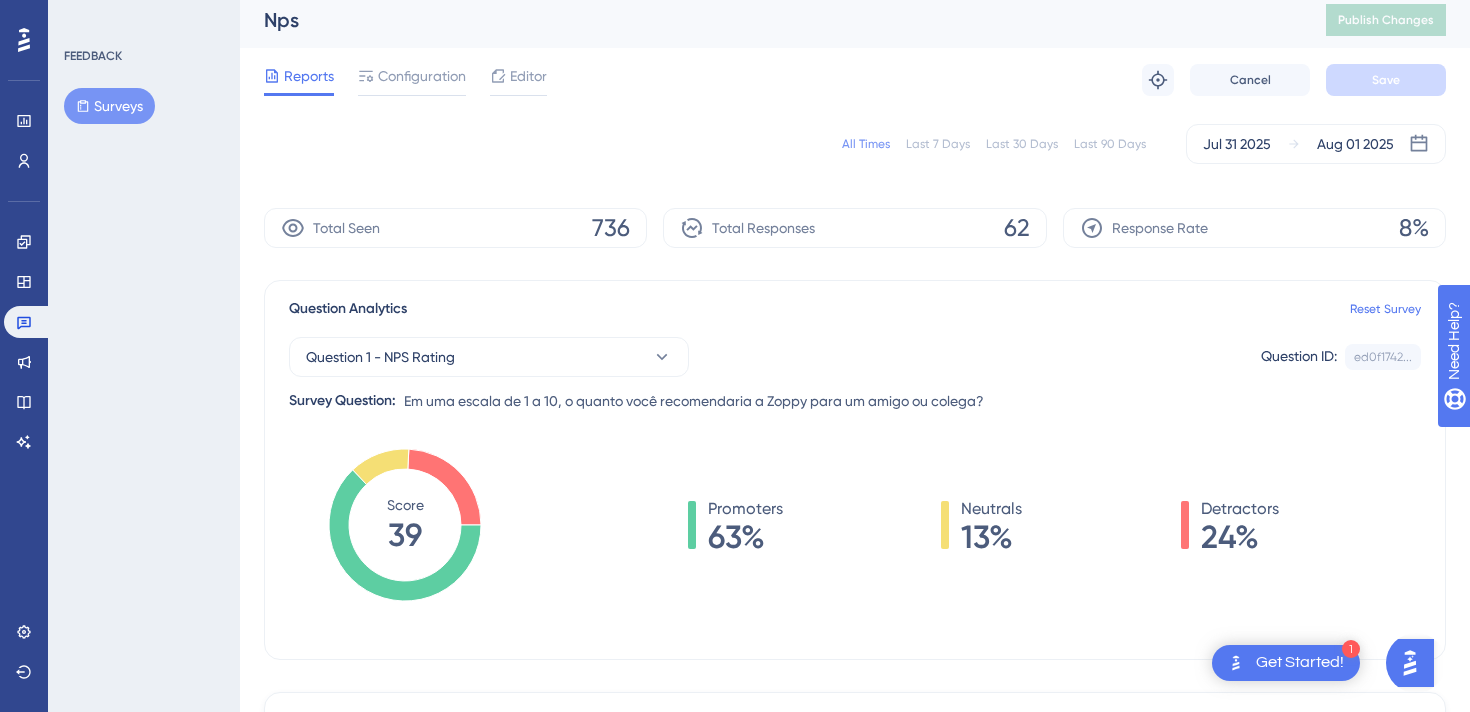 click on "Last 90 Days" at bounding box center (1110, 144) 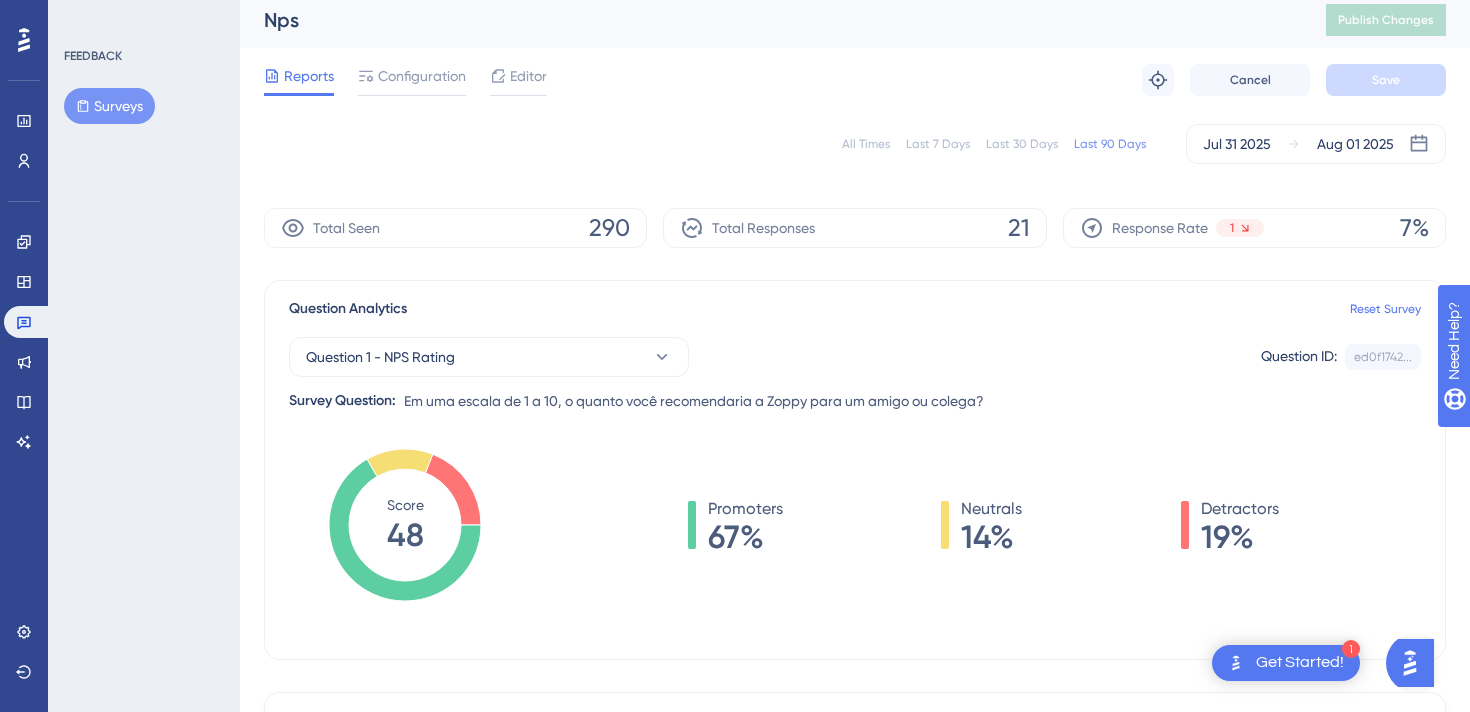 click on "All Times" at bounding box center (866, 144) 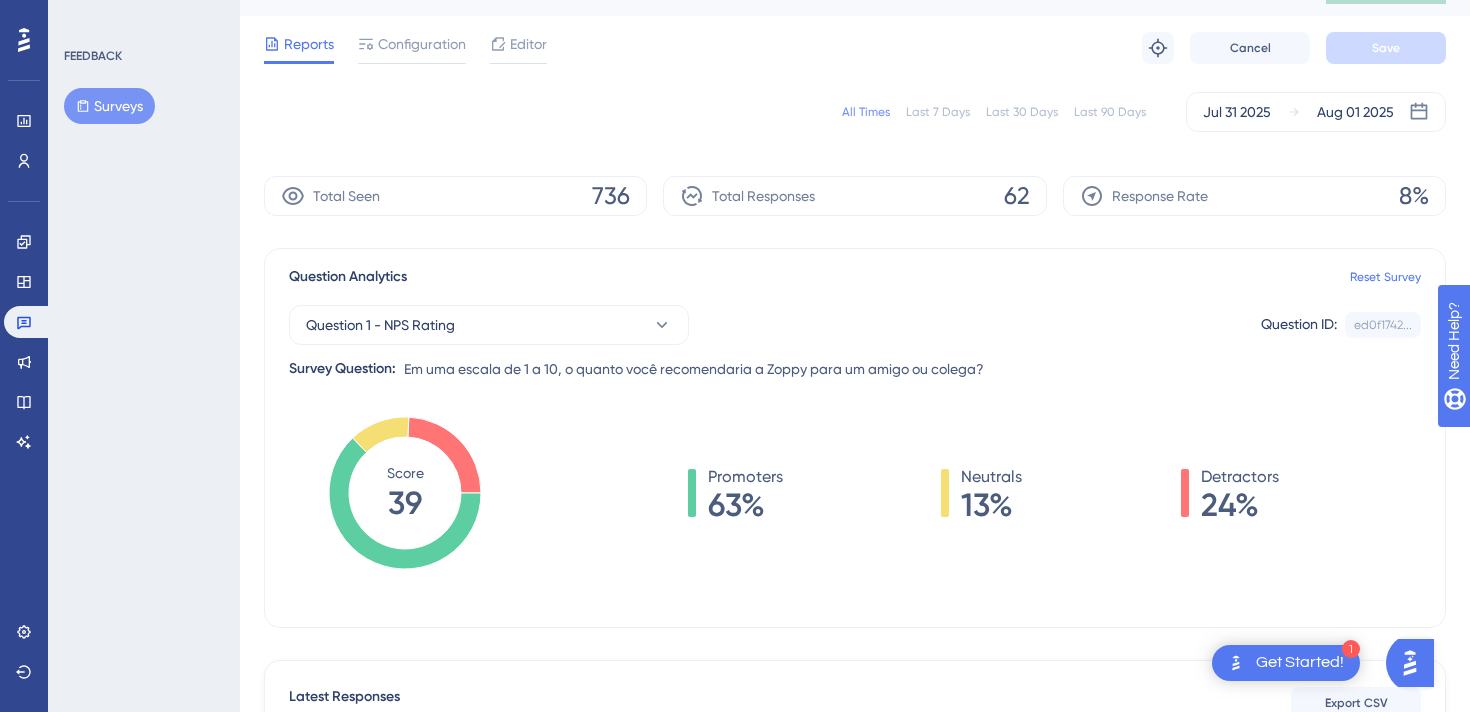 scroll, scrollTop: 0, scrollLeft: 0, axis: both 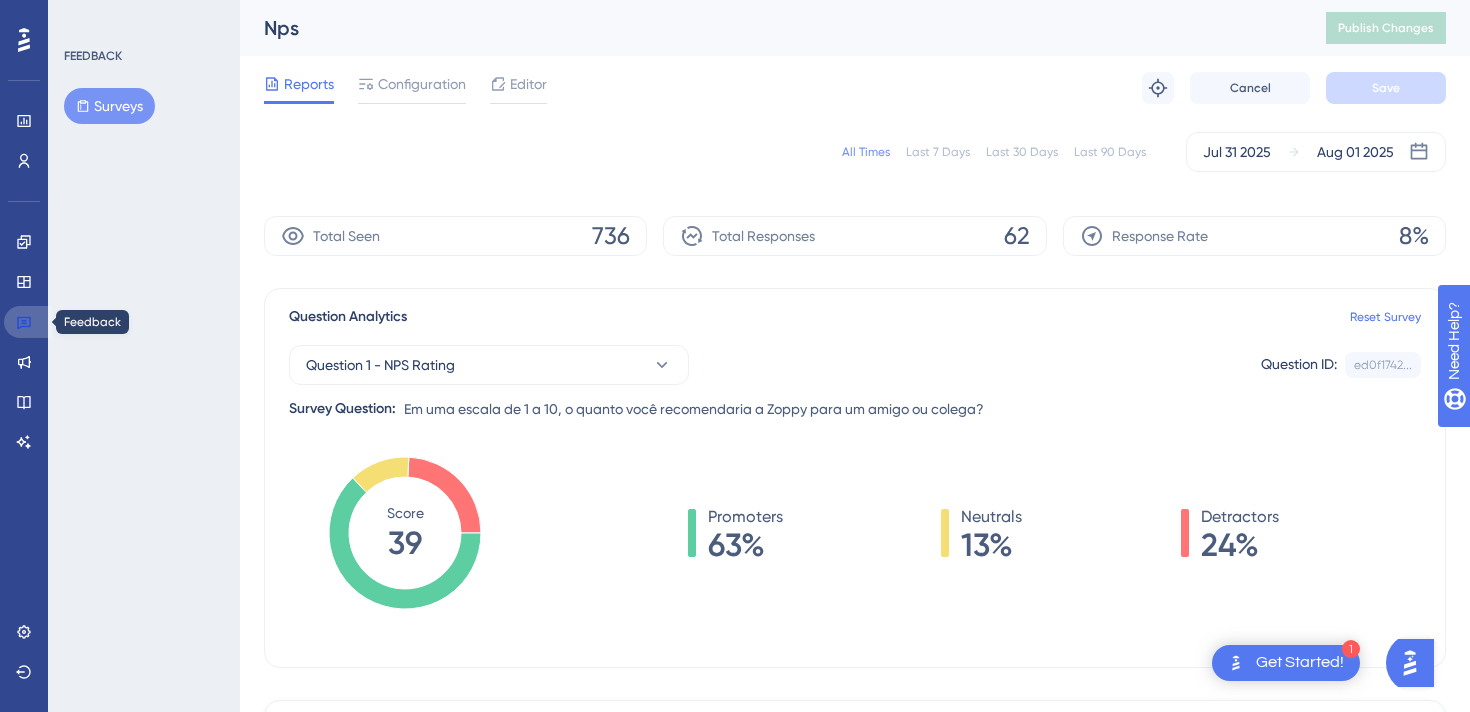 click at bounding box center [28, 322] 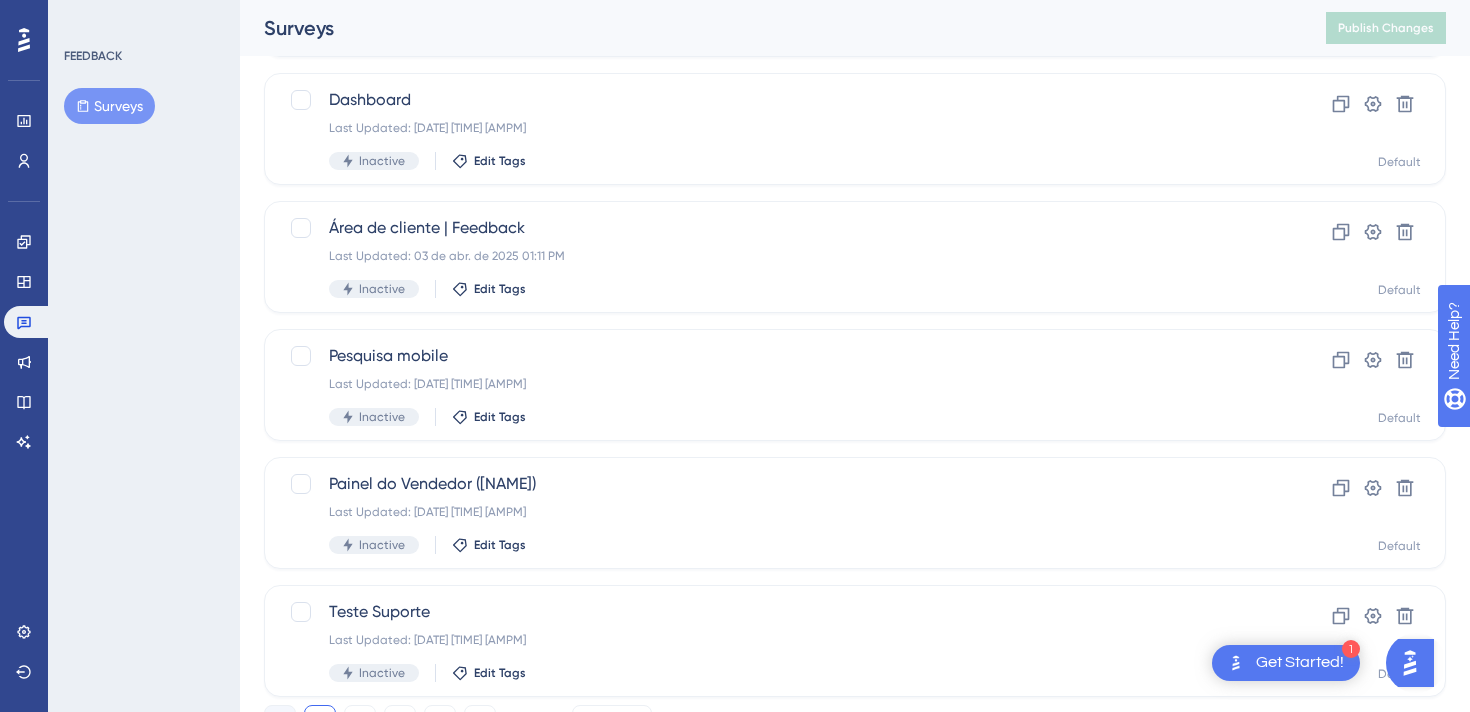 scroll, scrollTop: 840, scrollLeft: 0, axis: vertical 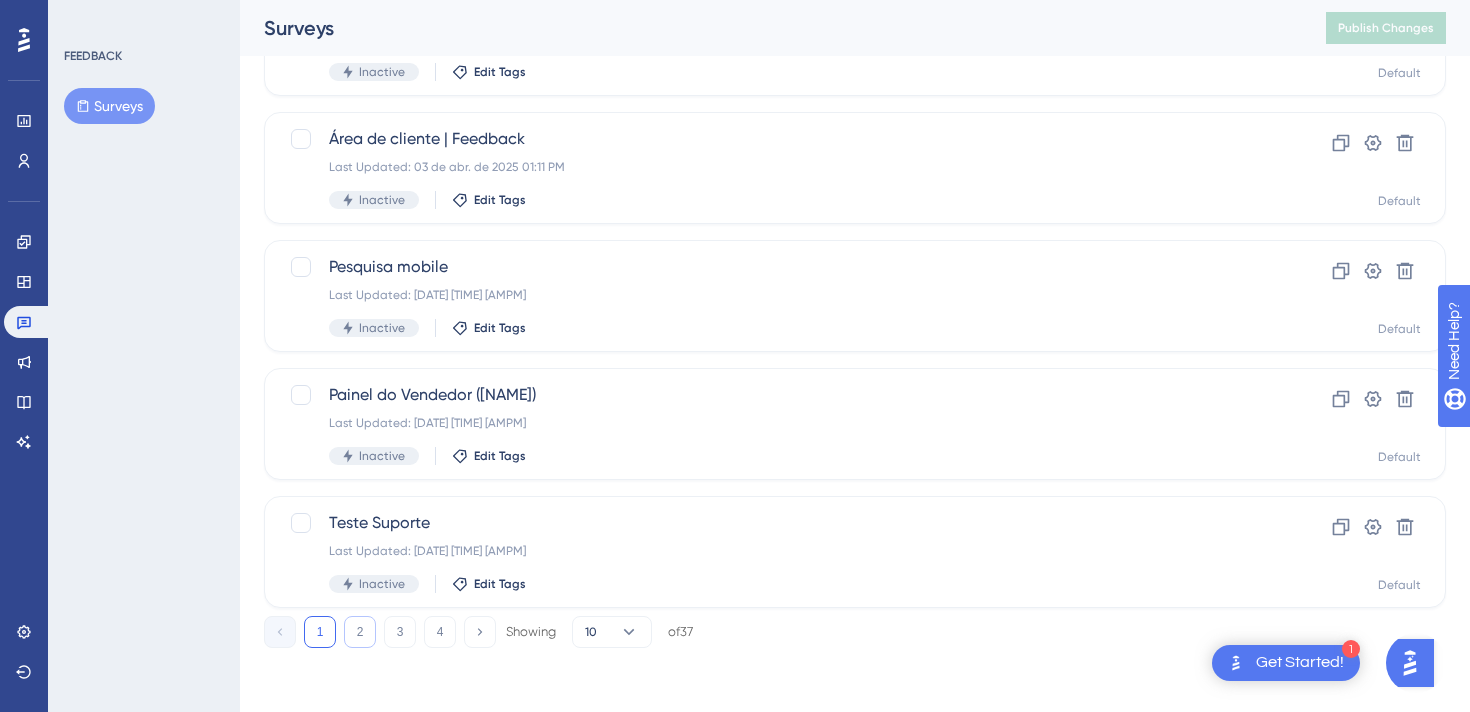 click on "2" at bounding box center (360, 632) 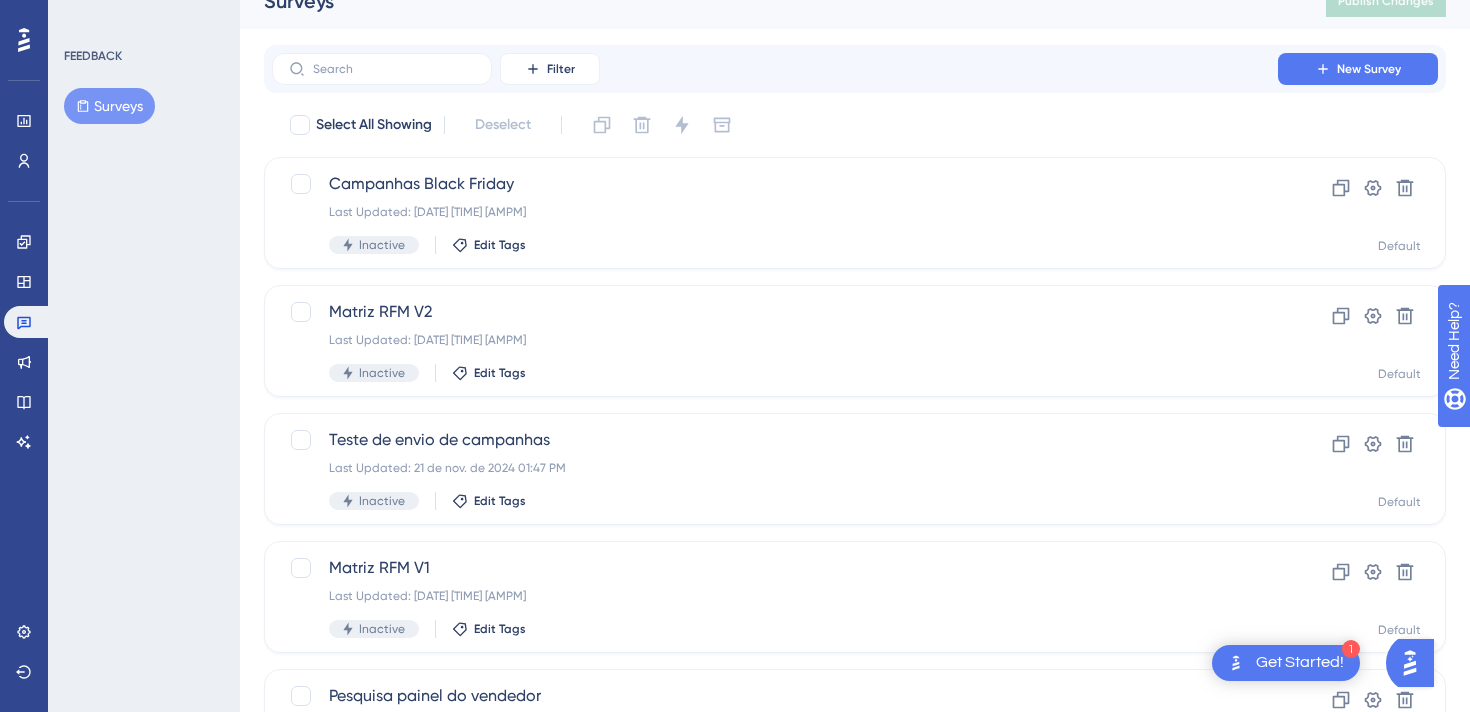 scroll, scrollTop: 0, scrollLeft: 0, axis: both 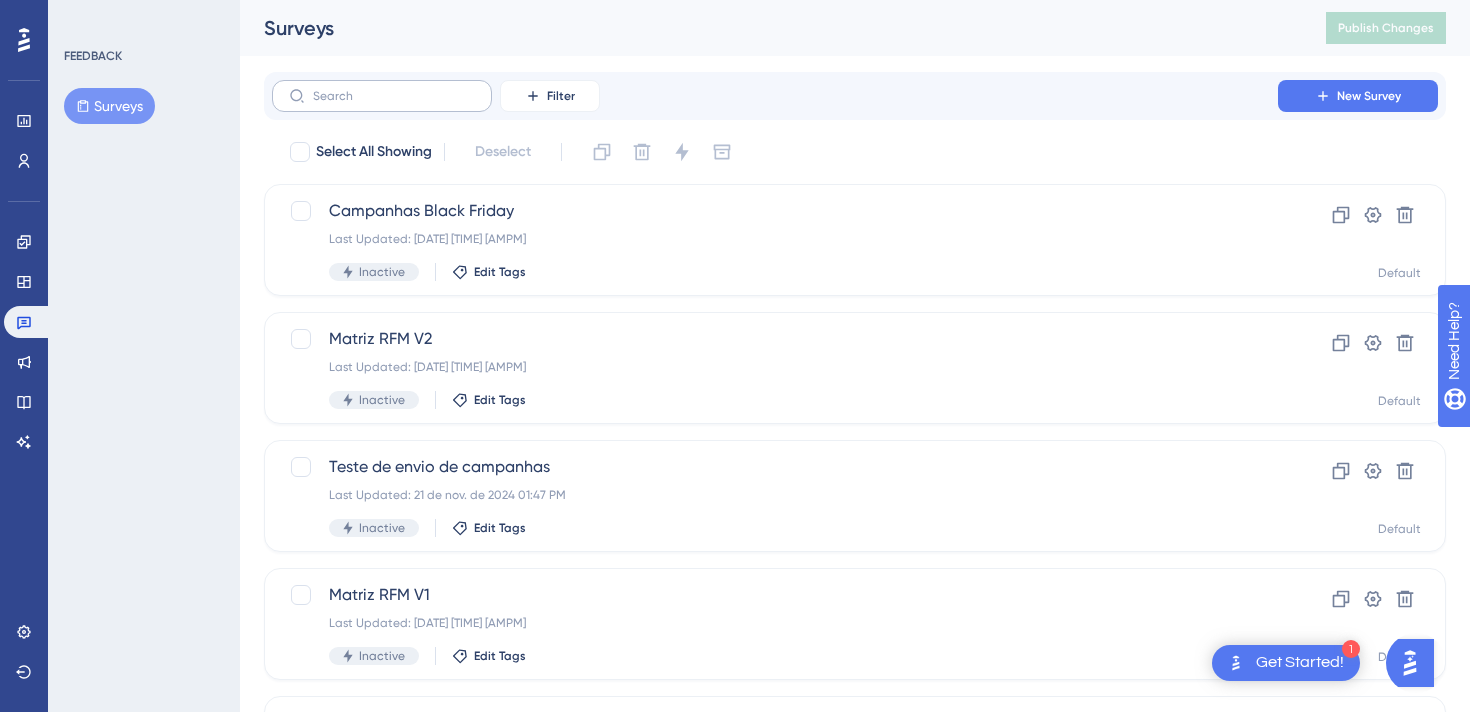 click at bounding box center (382, 96) 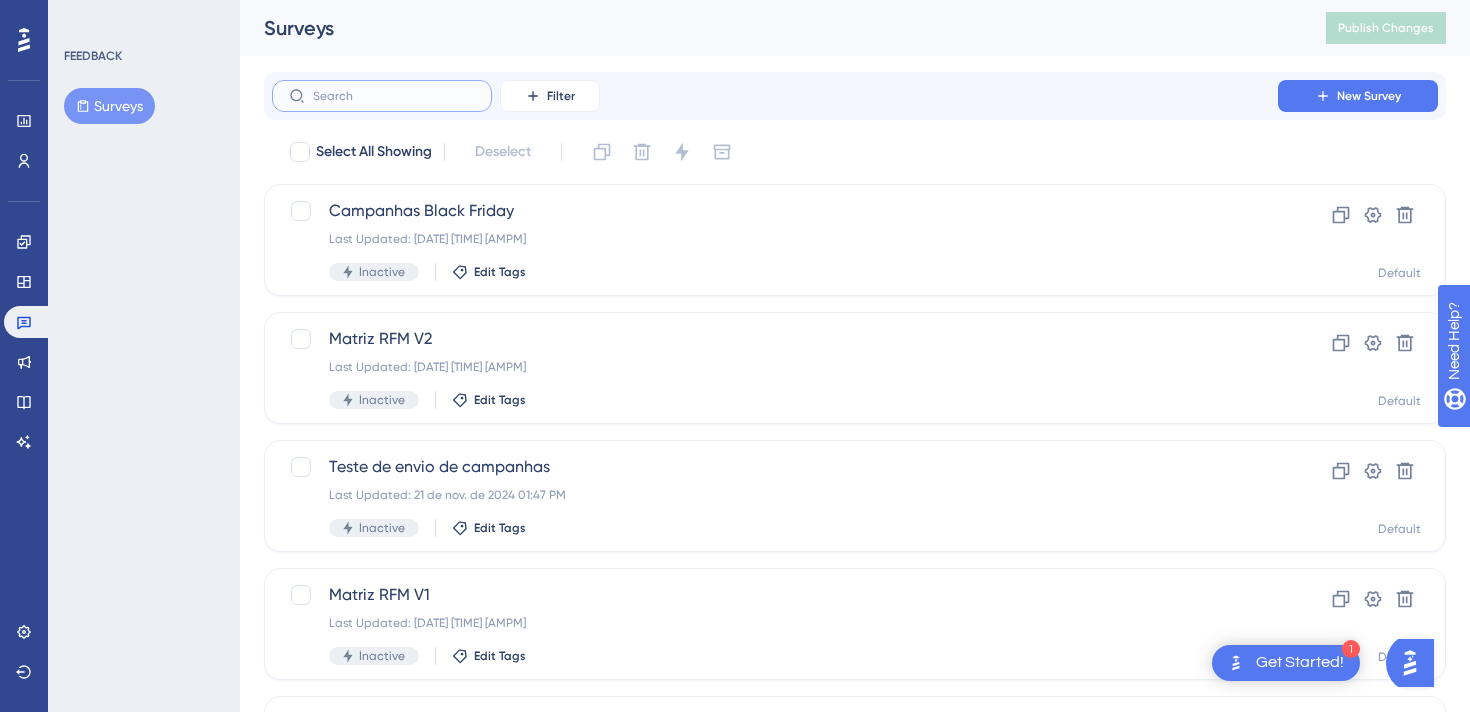 click at bounding box center (394, 96) 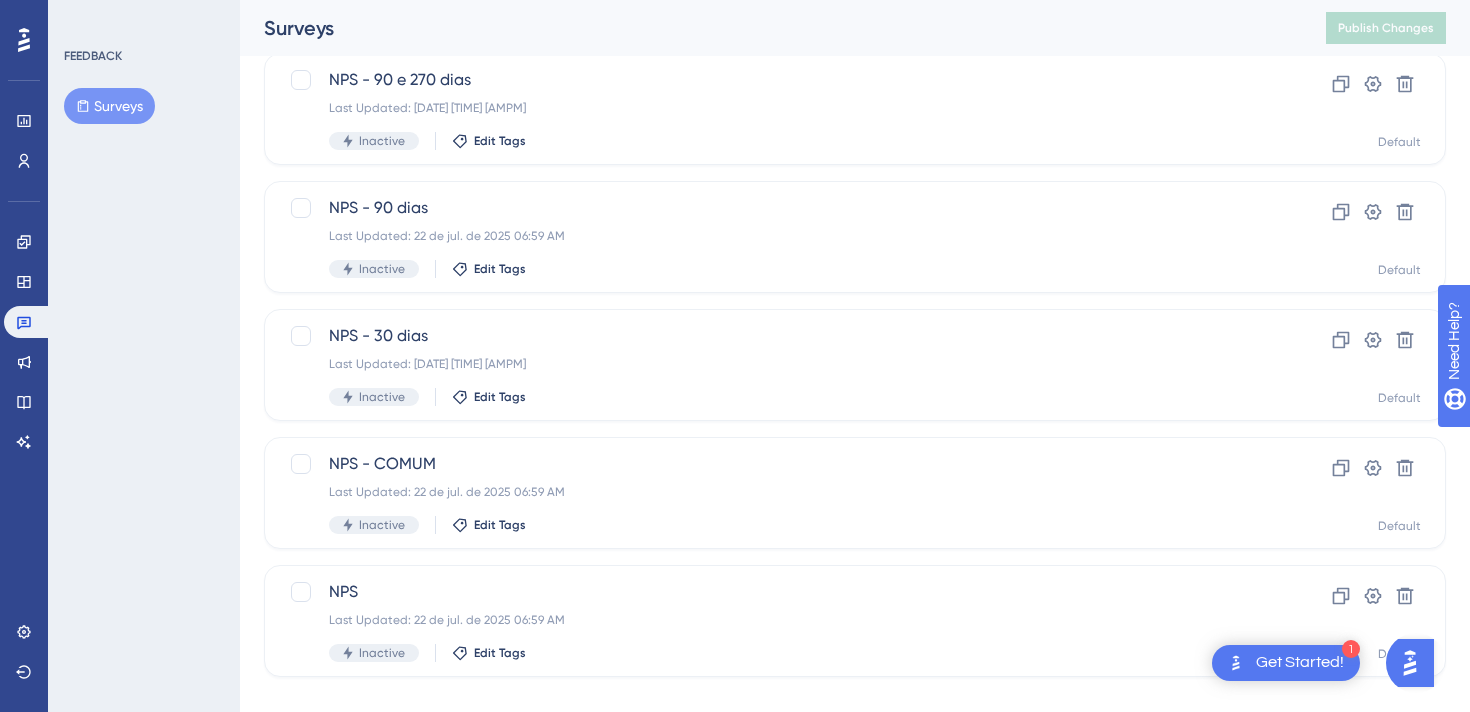 scroll, scrollTop: 544, scrollLeft: 0, axis: vertical 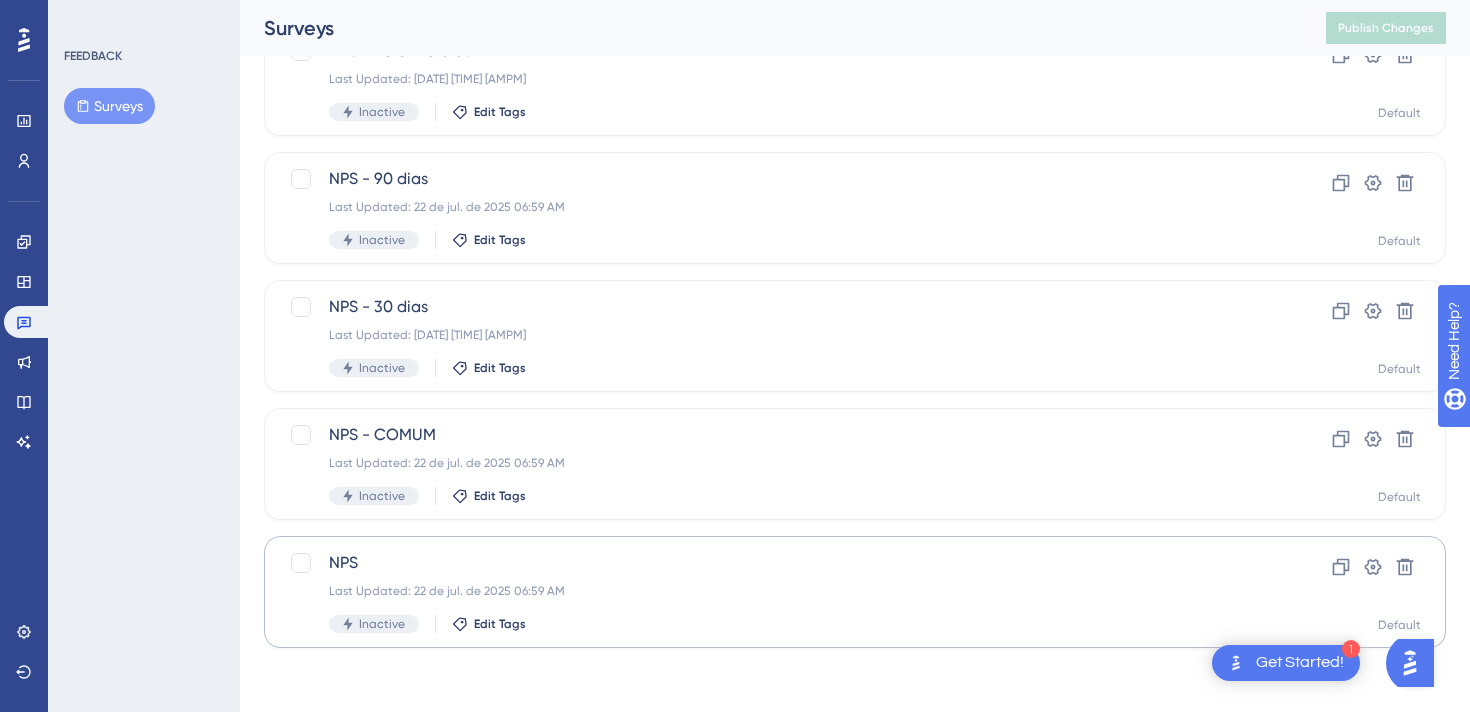type on "nps" 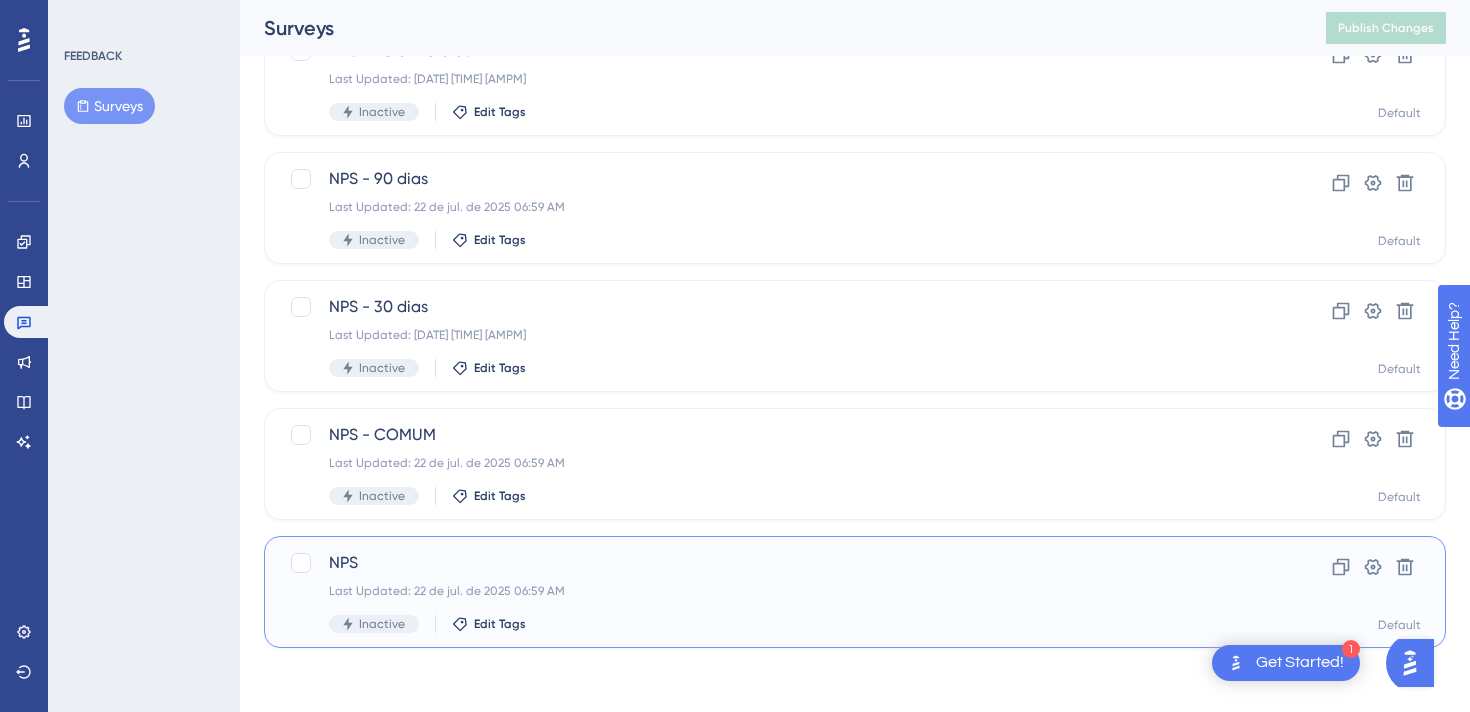 click on "NPS" at bounding box center [775, 563] 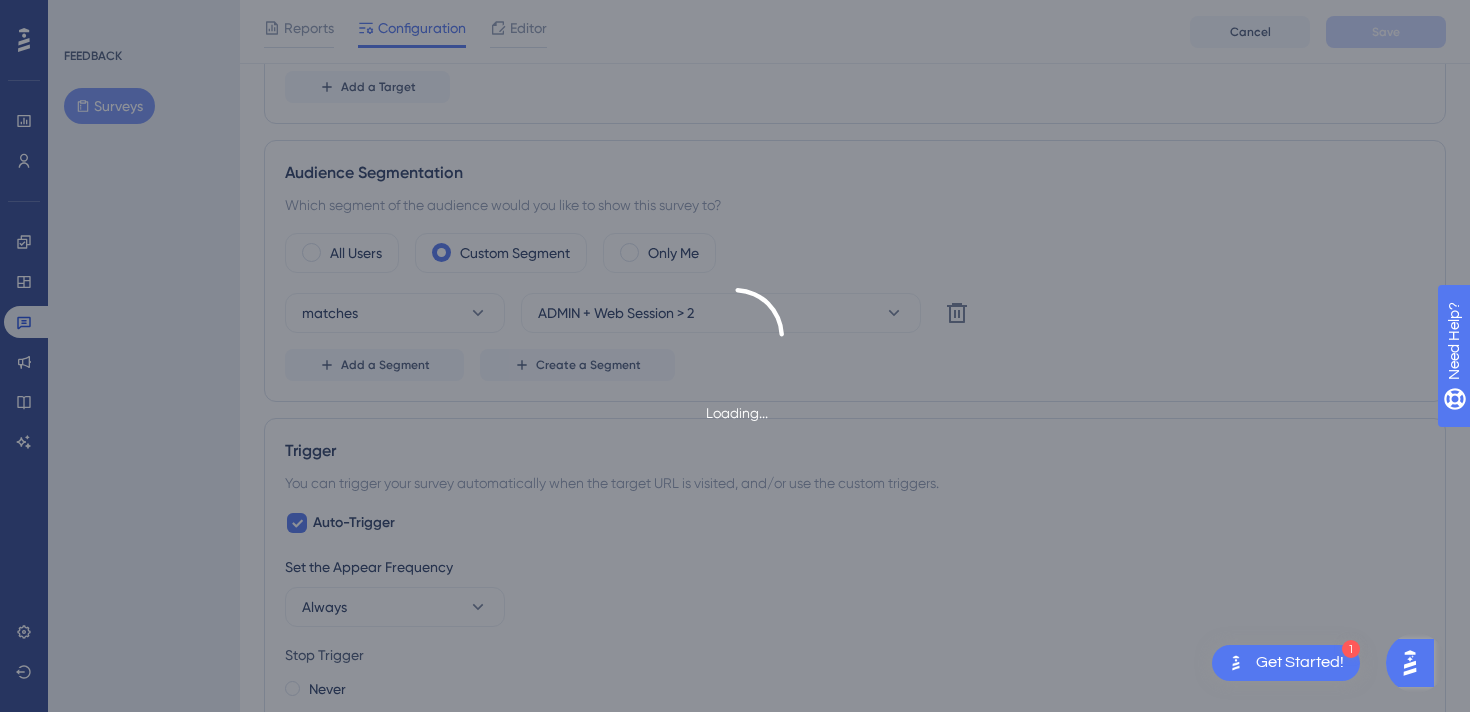 scroll, scrollTop: 0, scrollLeft: 0, axis: both 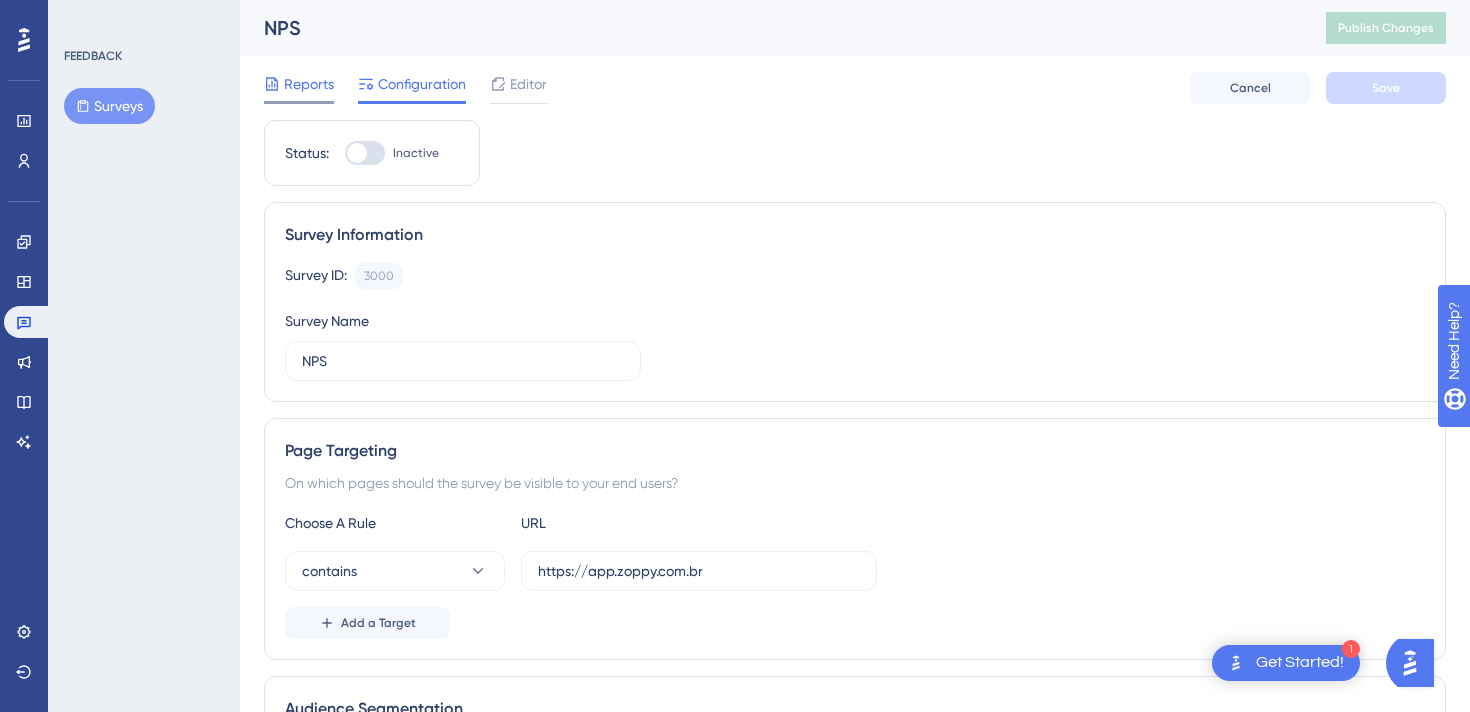 click on "Reports" at bounding box center (309, 84) 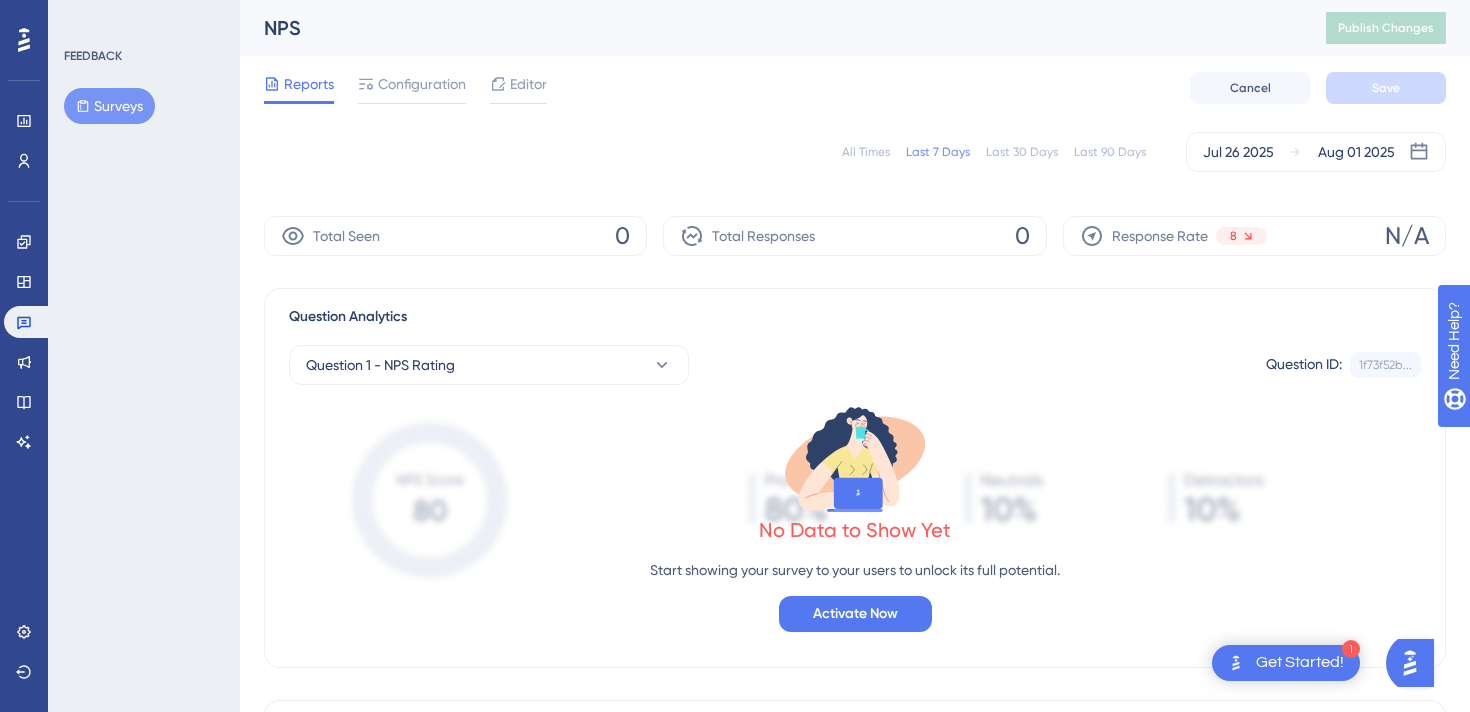 click on "All Times Last 7 Days Last 30 Days Last 90 Days Jul 26 2025 Aug 01 2025" at bounding box center [855, 152] 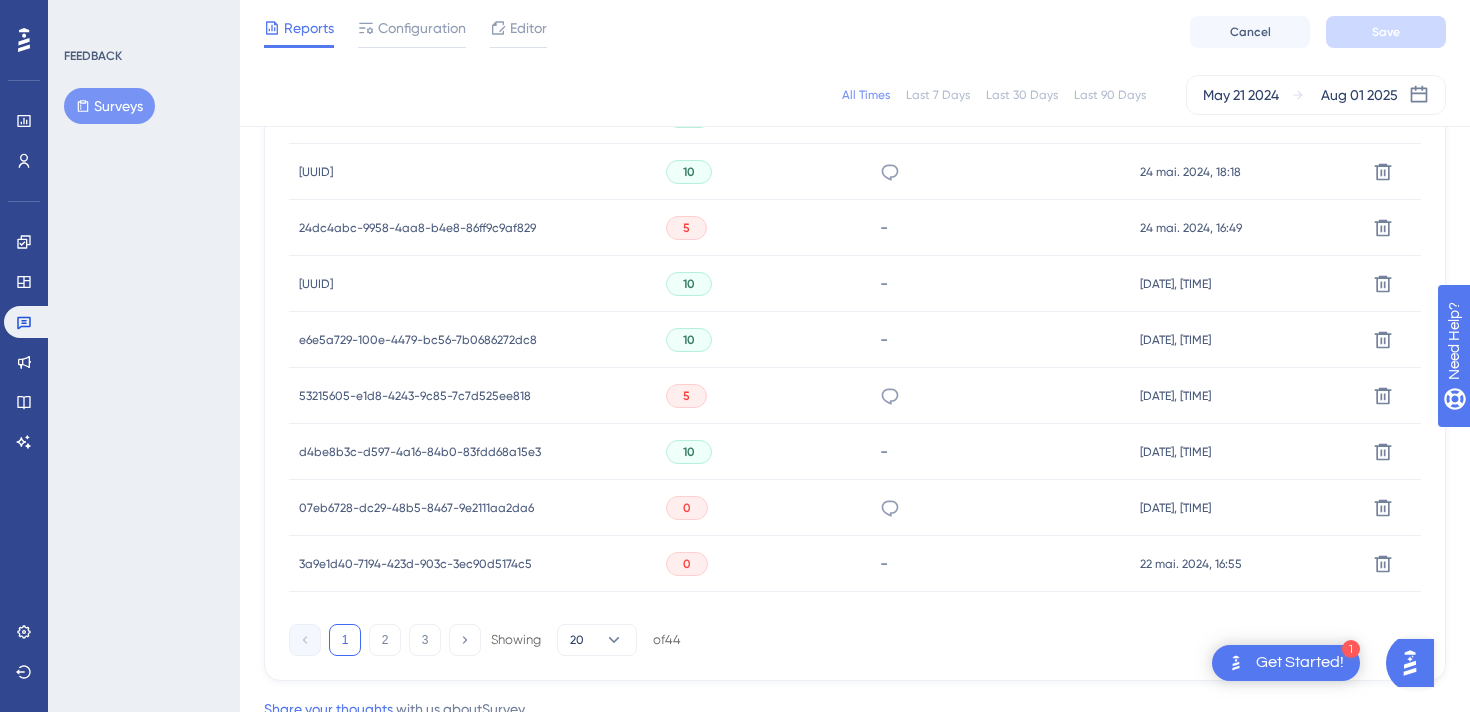 scroll, scrollTop: 1410, scrollLeft: 0, axis: vertical 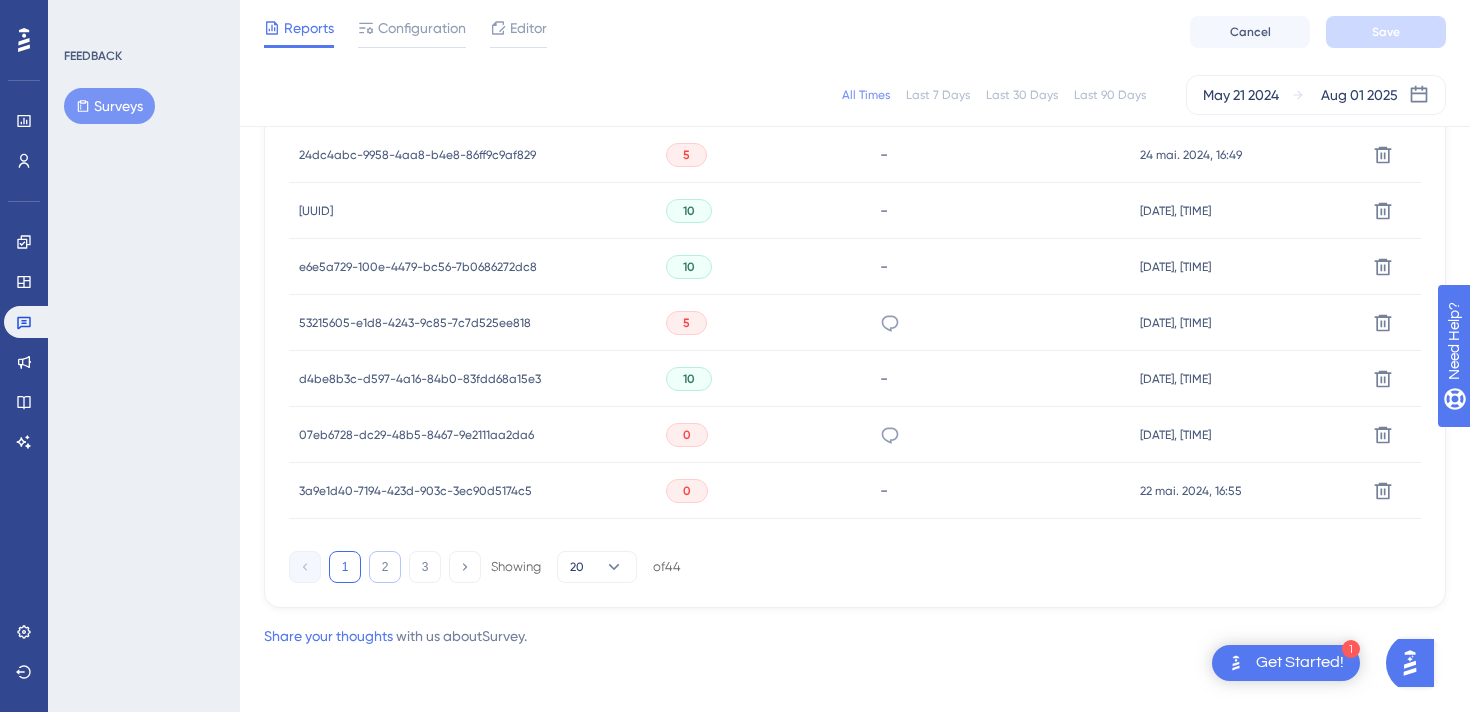 click on "2" at bounding box center (385, 567) 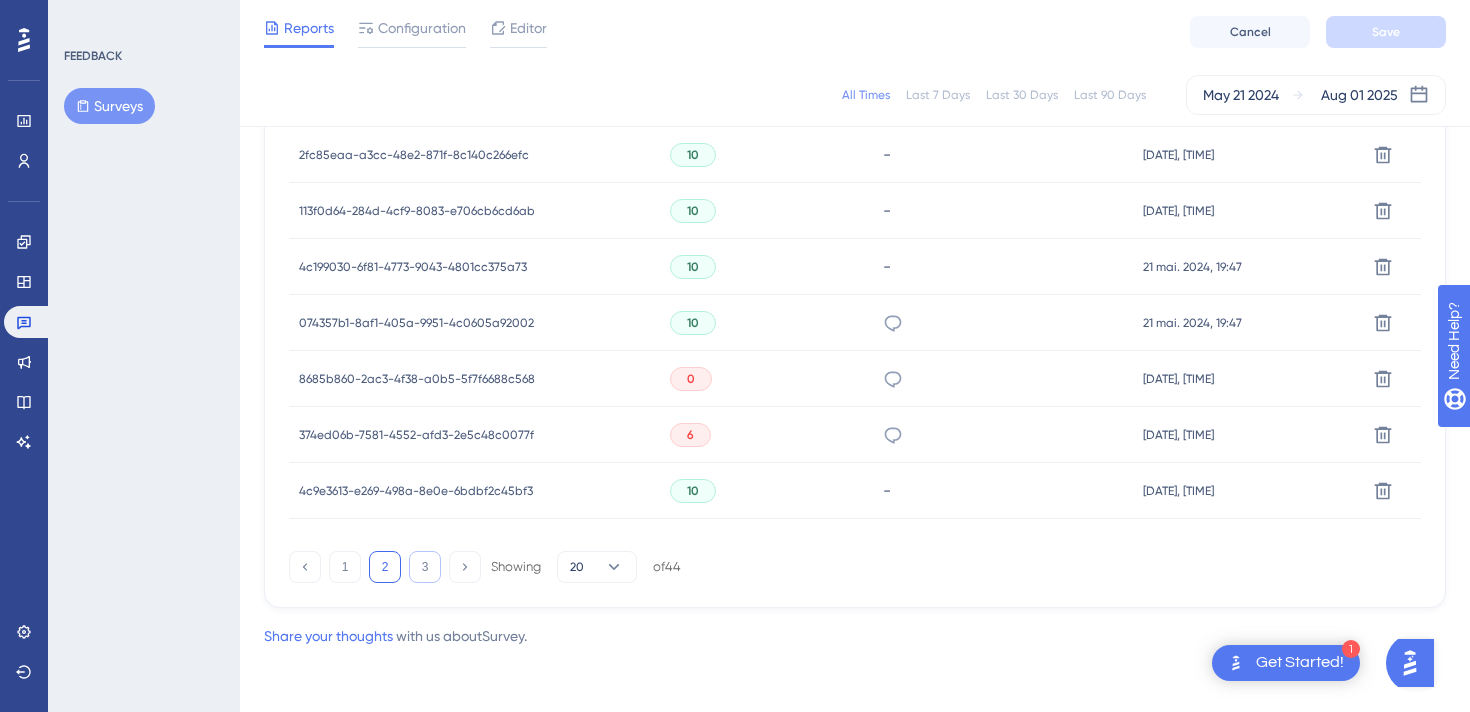 click on "3" at bounding box center (425, 567) 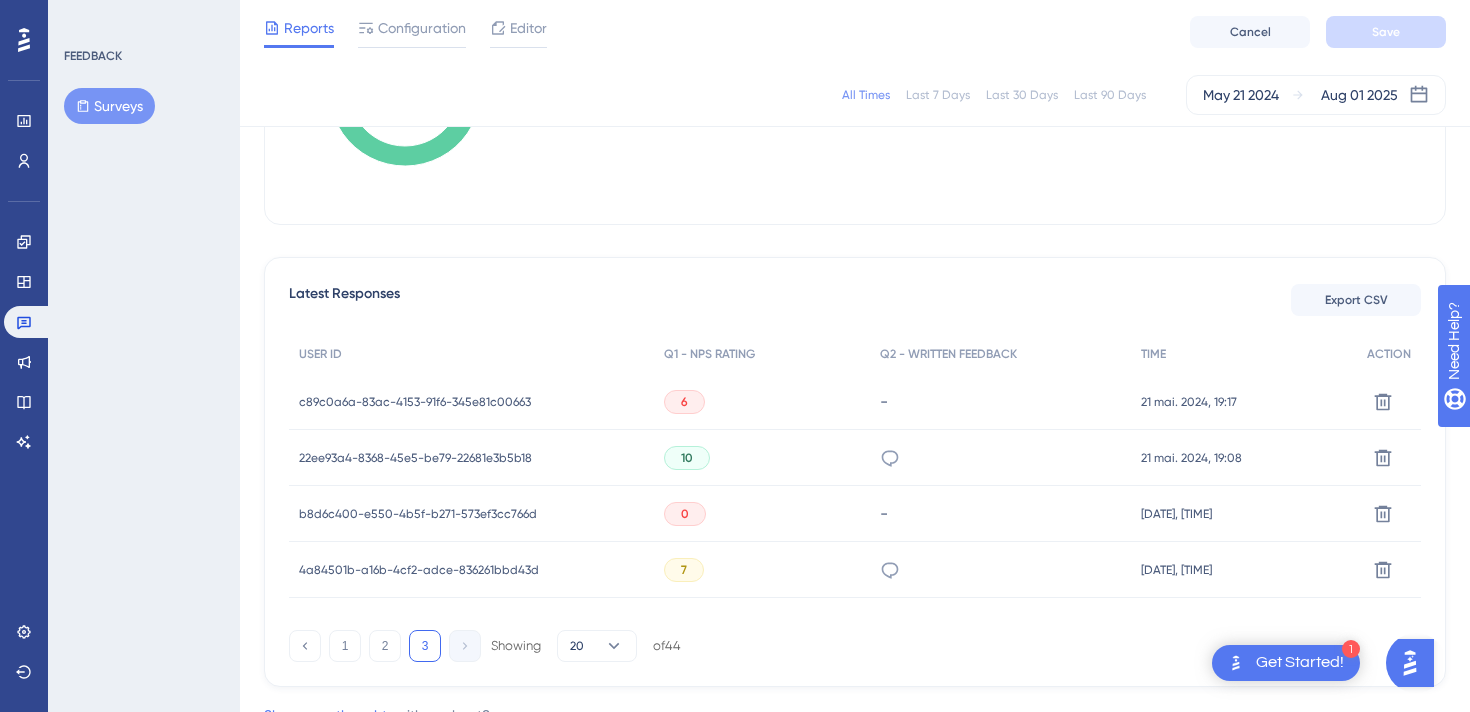 scroll, scrollTop: 440, scrollLeft: 0, axis: vertical 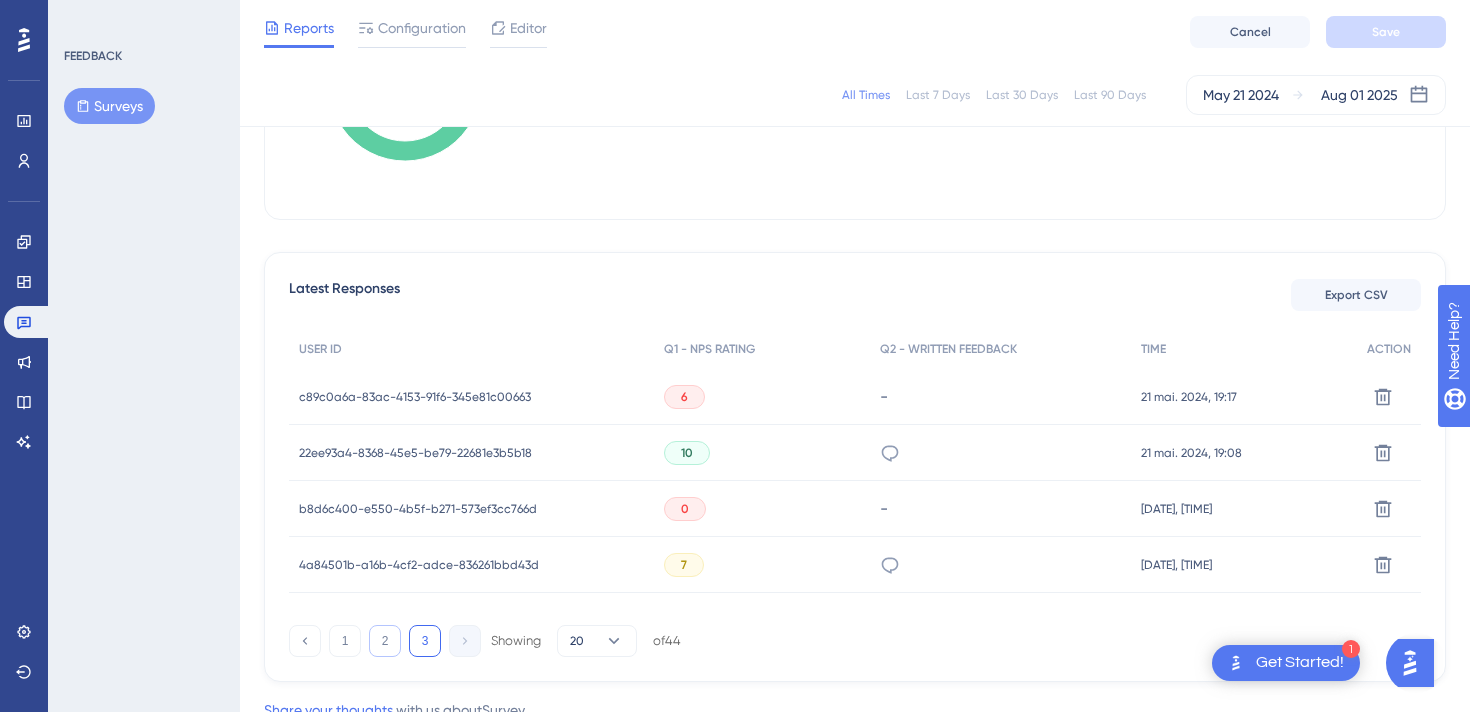 click on "2" at bounding box center [385, 641] 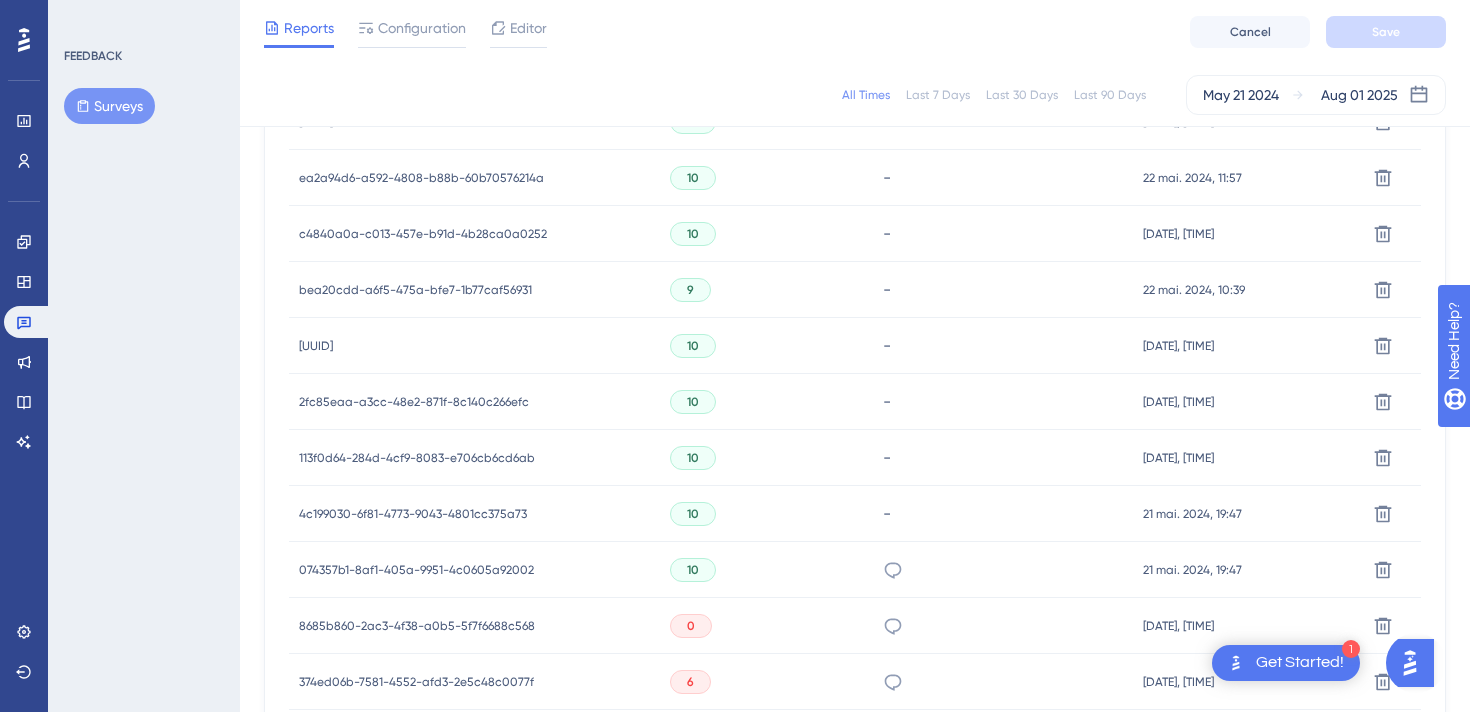 scroll, scrollTop: 1410, scrollLeft: 0, axis: vertical 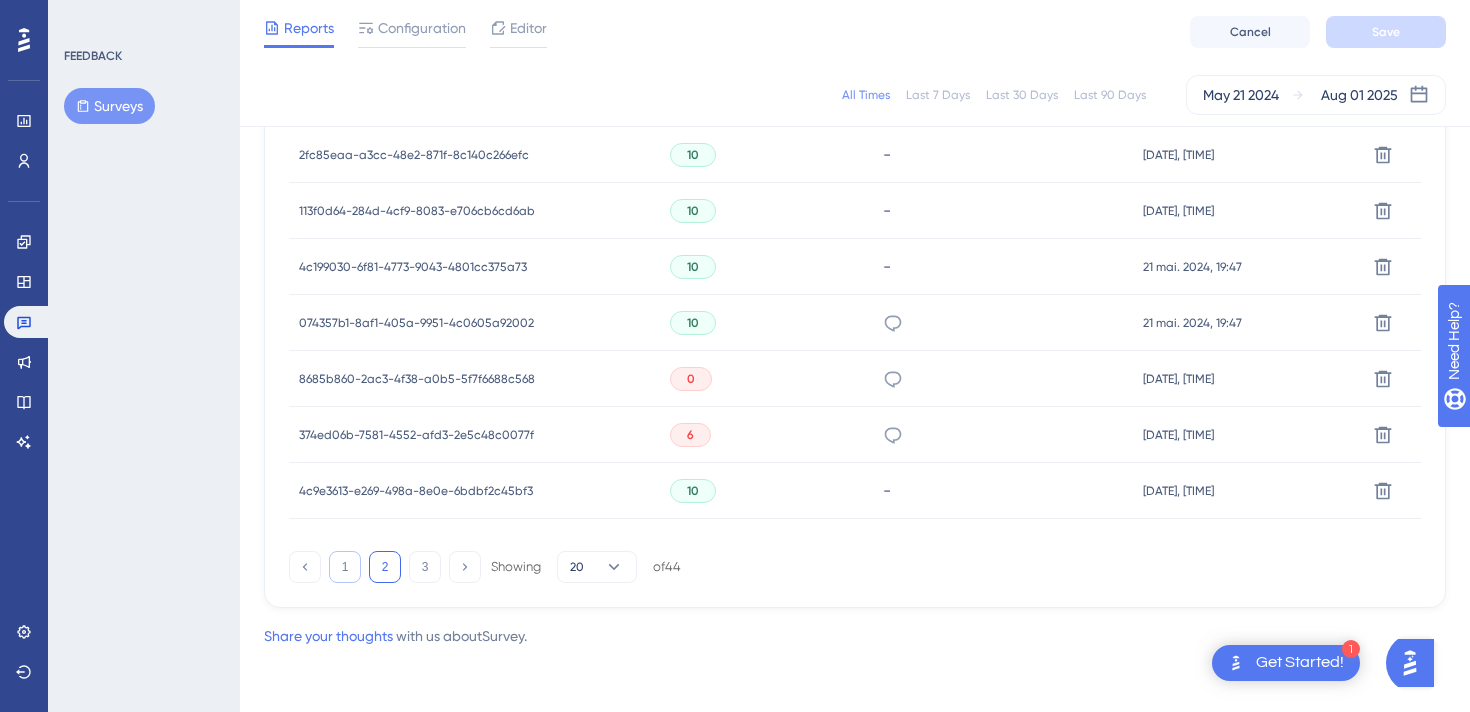 click on "1" at bounding box center [345, 567] 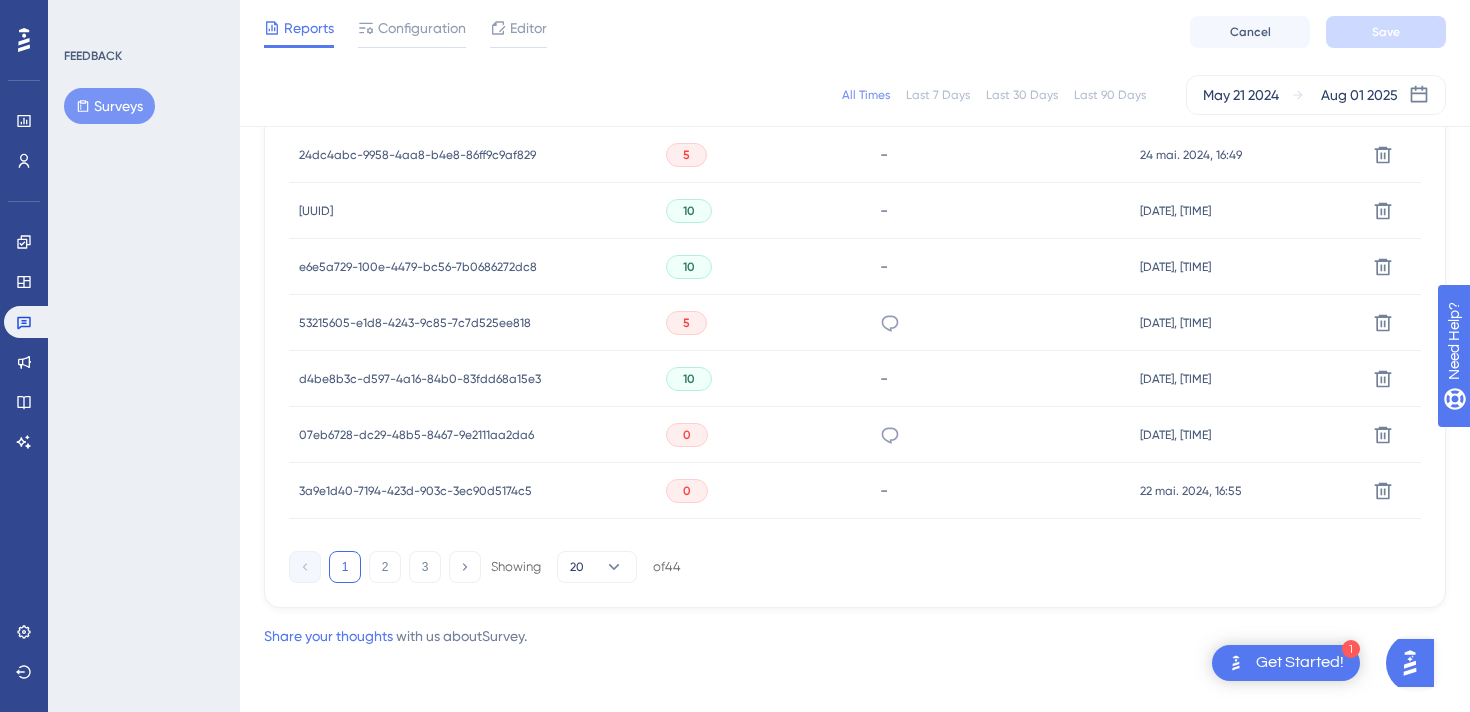 click on "3a9e1d40-7194-423d-903c-3ec90d5174c5" at bounding box center (415, 491) 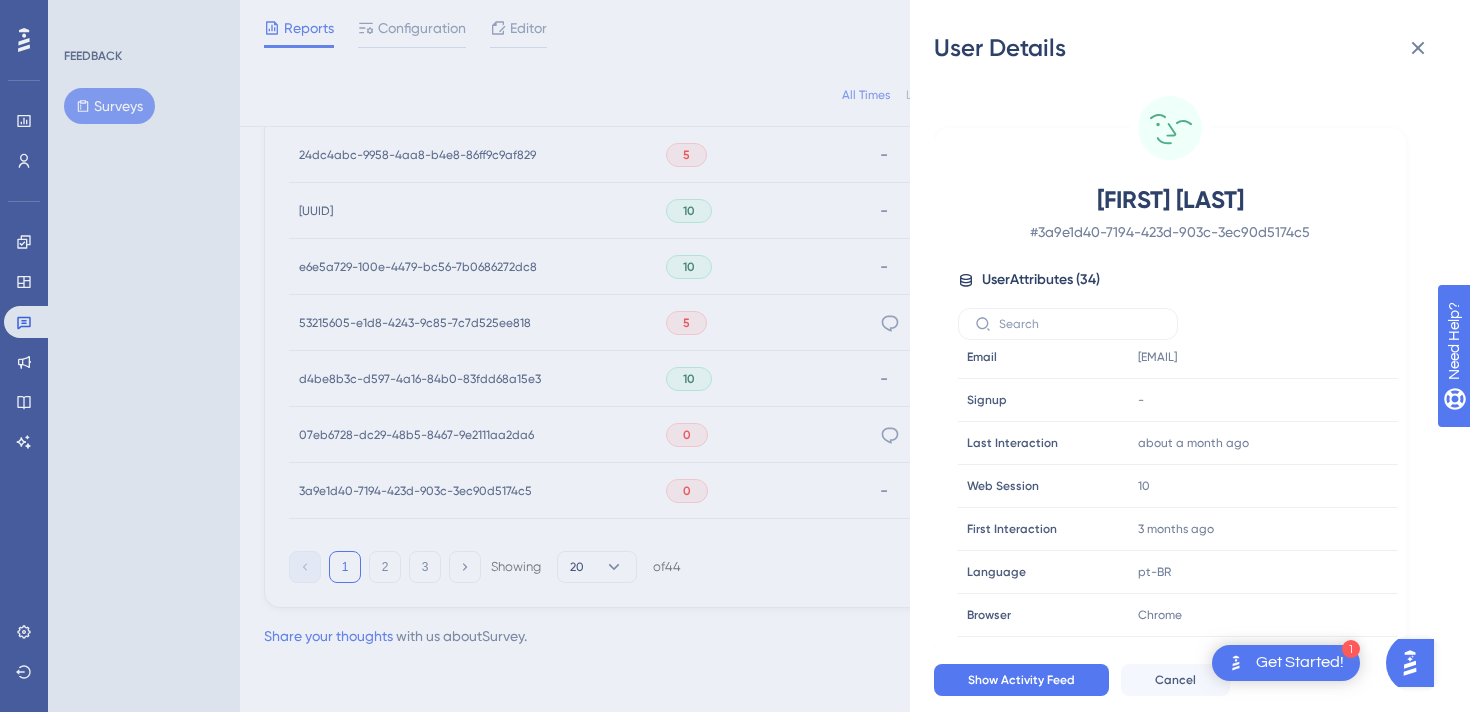scroll, scrollTop: 0, scrollLeft: 0, axis: both 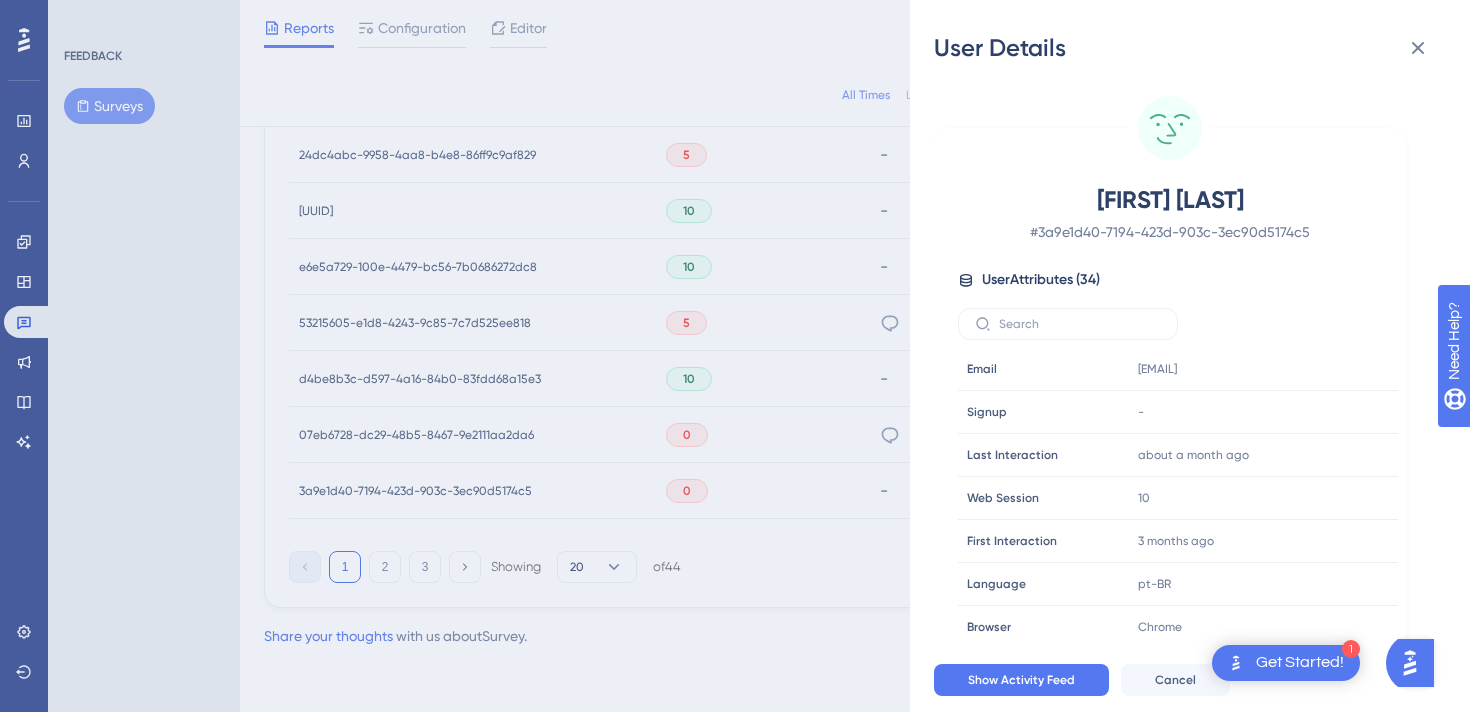 click on "[NAME] [LAST_NAME] #  [UUID] User  Attributes ( 34 ) Email Email [EMAIL] Signup Signup - Last Interaction Last Interaction about [TIME_AGO] ago [DATE], [TIME] Web Session Web Session 10 First Interaction First Interaction [TIME_AGO] ago [DATE], [TIME] Language Language pt-BR Browser Browser Chrome Device Device computer Operating System Operating System Windows createdate createdate [DATE]T[TIME]Z growth_oss____cliente_tera_api_ growth_oss____cliente_tera_api_ - hs_createdate hs_createdate - hs_object_id hs_object_id [NUMBER] inadimplente inadimplente FALSO inadimplente_d1 inadimplente_d1 false lastmodifieddate lastmodifieddate [DATE]T[TIME]Z mb____data_de_compra mb____data_de_compra [DATE] mb_company_id mb_company_id [UUID] mb_giftback_habilitado mb_giftback_habilitado - mb_plano mb_plano medium mb_plat__ecomm mb_plat__ecomm tray mb_plat__erp mb_plat__erp - mb_user_id mb_user_id plan 0 1" at bounding box center (1198, 356) 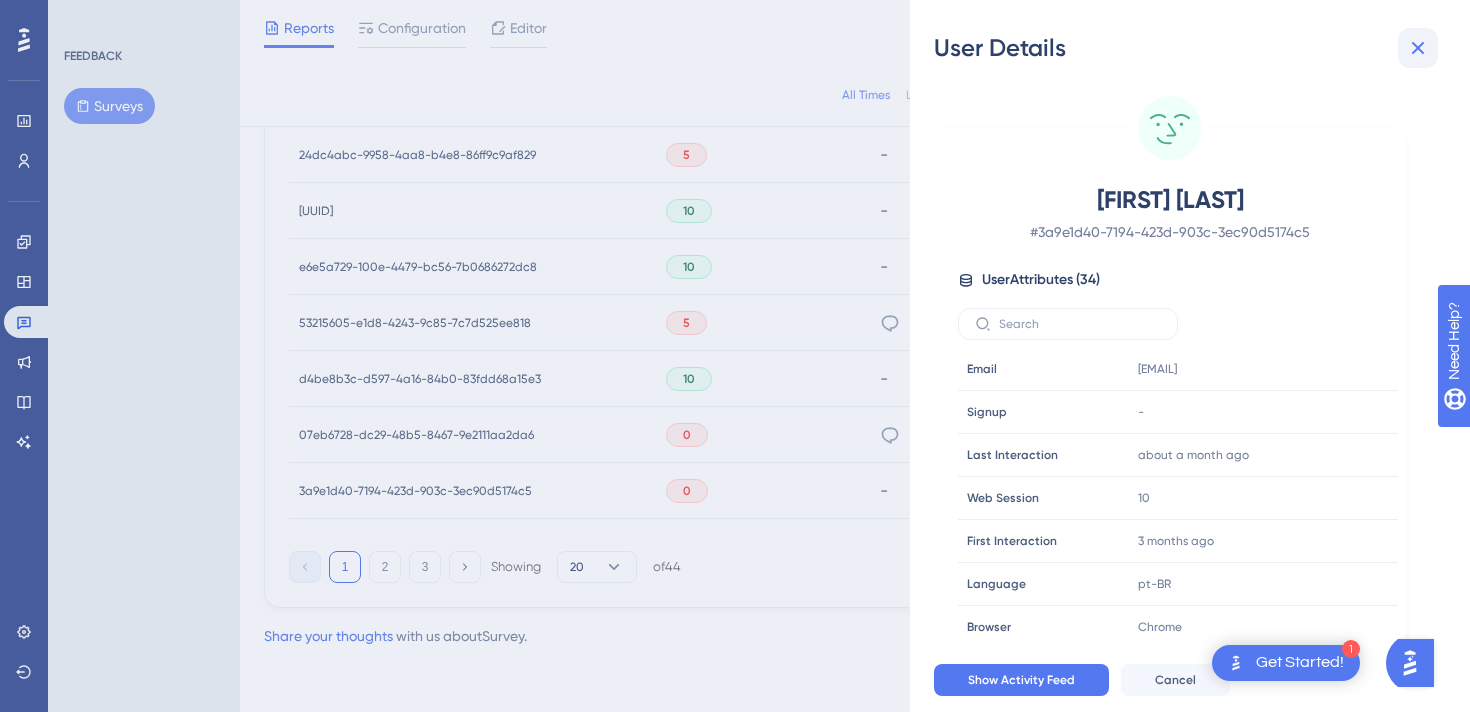 click 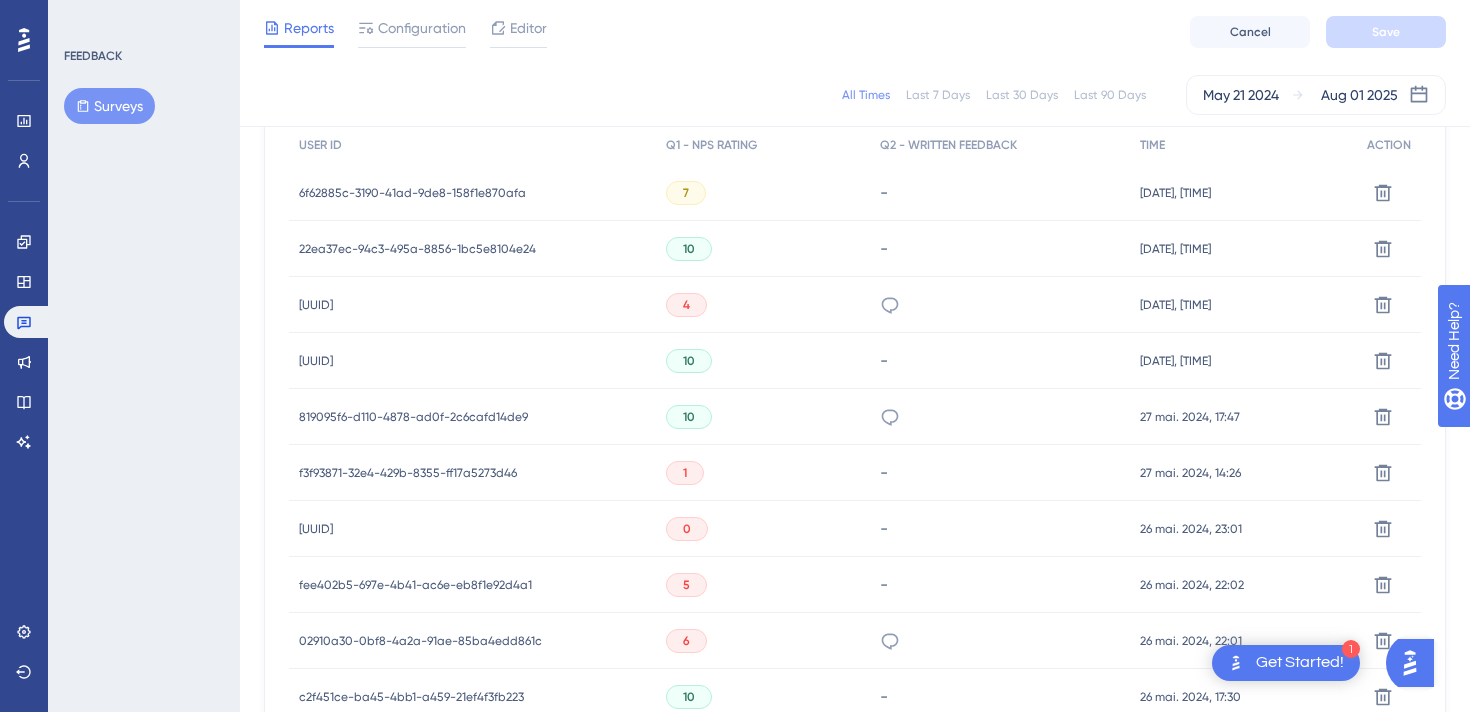 scroll, scrollTop: 646, scrollLeft: 0, axis: vertical 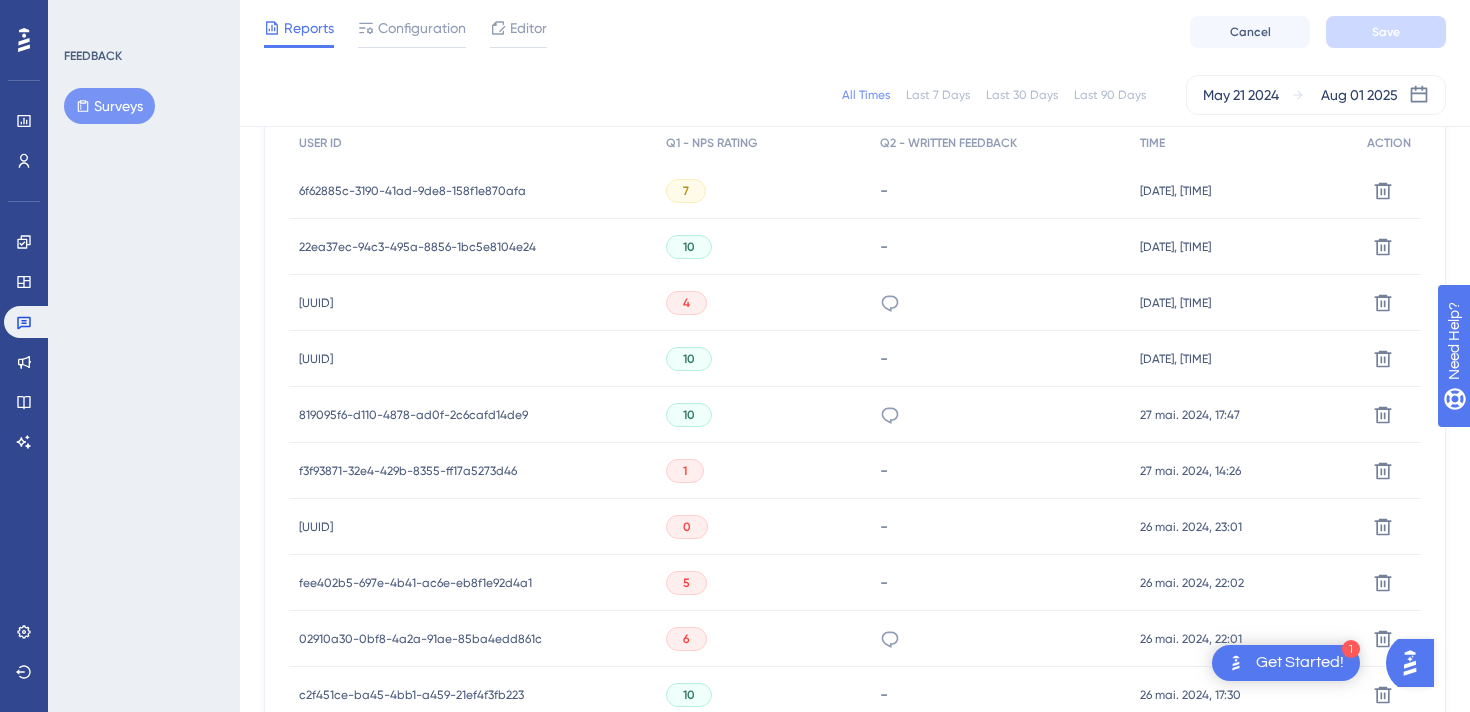 click on "fee402b5-697e-4b41-ac6e-eb8f1e92d4a1" at bounding box center (415, 583) 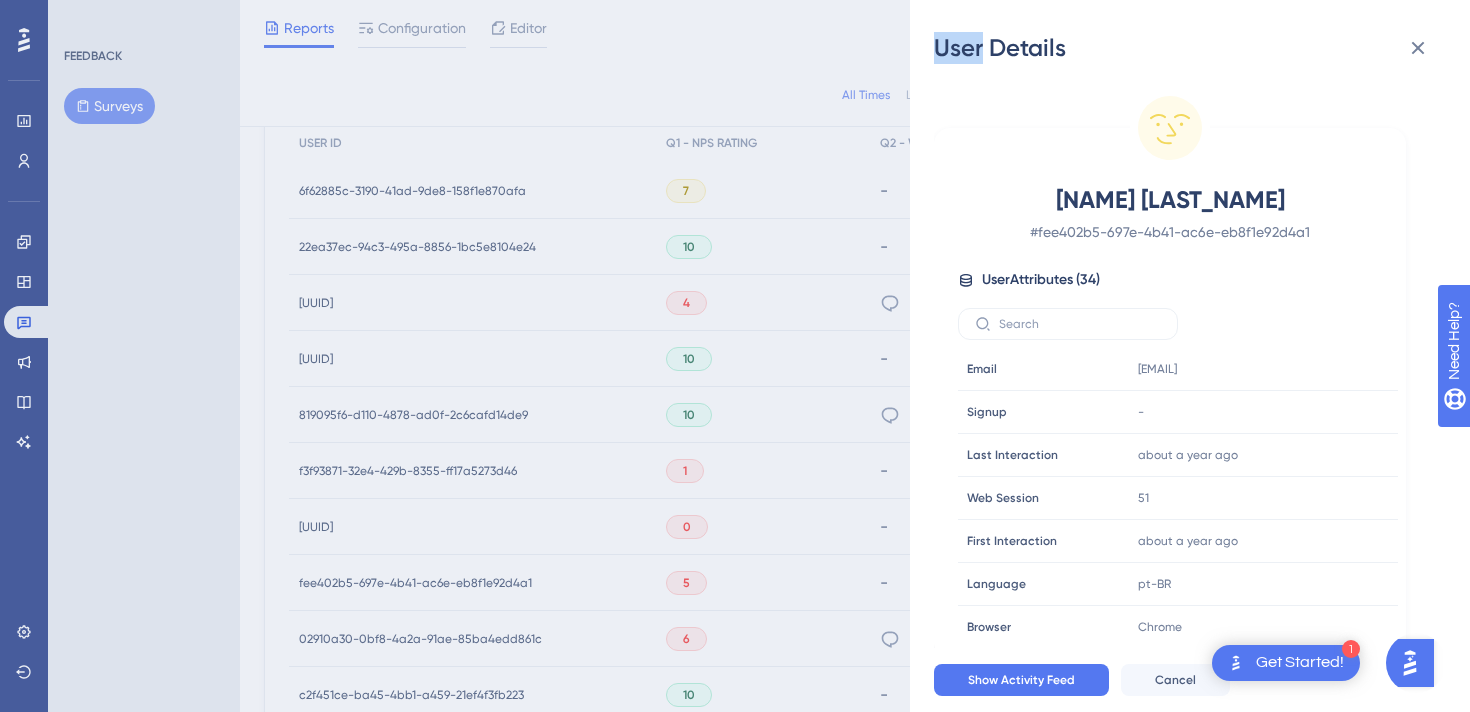 click on "User Details [NAME] [LAST_NAME] #  [UUID] User  Attributes ( 34 ) Email Email [EMAIL] Signup Signup - Last Interaction Last Interaction about [TIME_AGO] ago [DATE], [TIME] Web Session Web Session 51 First Interaction First Interaction about [TIME_AGO] ago [DATE], [TIME] Language Language pt-BR Browser Browser Chrome Device Device computer Operating System Operating System Windows createdate createdate [DATE]T[TIME]Z growth_oss____cliente_tera_api_ growth_oss____cliente_tera_api_ - hs_createdate hs_createdate - hs_object_id hs_object_id [NUMBER] inadimplente inadimplente FALSO inadimplente_d1 inadimplente_d1 false lastmodifieddate lastmodifieddate [DATE]T[TIME]Z mb____data_de_compra mb____data_de_compra [DATE] mb_company_id mb_company_id [UUID] mb_giftback_habilitado mb_giftback_habilitado - mb_plano mb_plano three-hundred-sales mb_plat__ecomm mb_plat__ecomm tray mb_plat__erp mb_plat__erp - mb_user_id mb_user_id" at bounding box center [735, 356] 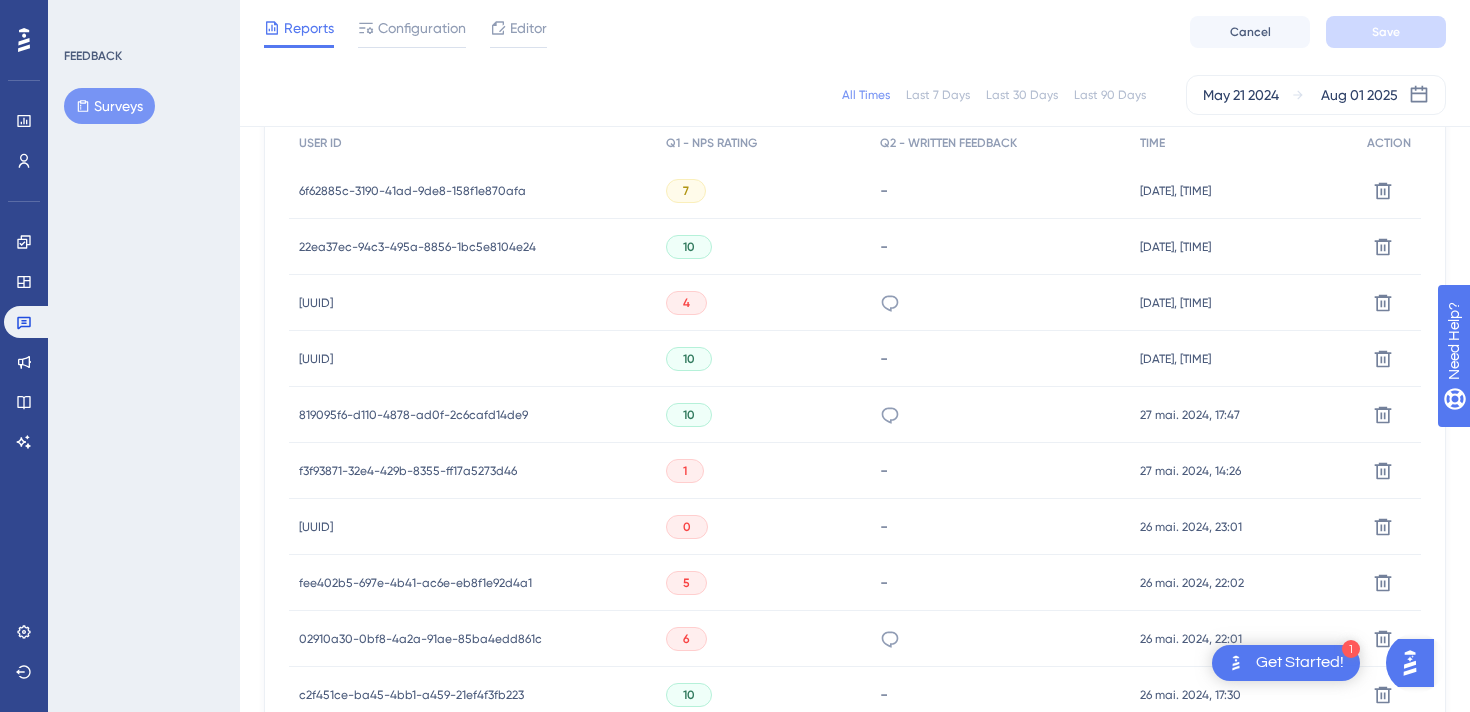 click on "fee402b5-697e-4b41-ac6e-eb8f1e92d4a1" at bounding box center [415, 583] 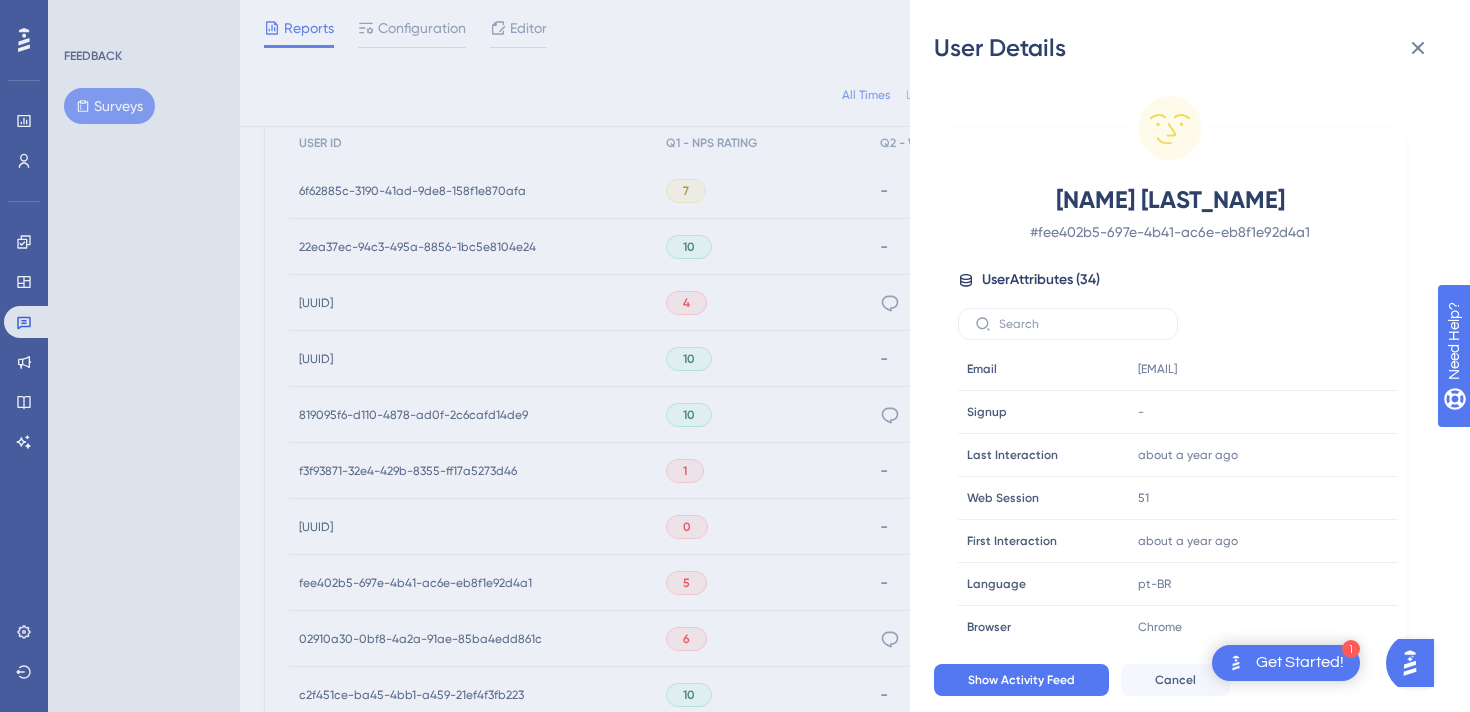 click on "User Details [NAME] [LAST_NAME] #  [UUID] User  Attributes ( 34 ) Email Email [EMAIL] Signup Signup - Last Interaction Last Interaction about [TIME_AGO] ago [DATE], [TIME] Web Session Web Session 51 First Interaction First Interaction about [TIME_AGO] ago [DATE], [TIME] Language Language pt-BR Browser Browser Chrome Device Device computer Operating System Operating System Windows createdate createdate [DATE]T[TIME]Z growth_oss____cliente_tera_api_ growth_oss____cliente_tera_api_ - hs_createdate hs_createdate - hs_object_id hs_object_id [NUMBER] inadimplente inadimplente FALSO inadimplente_d1 inadimplente_d1 false lastmodifieddate lastmodifieddate [DATE]T[TIME]Z mb____data_de_compra mb____data_de_compra [DATE] mb_company_id mb_company_id [UUID] mb_giftback_habilitado mb_giftback_habilitado - mb_plano mb_plano three-hundred-sales mb_plat__ecomm mb_plat__ecomm tray mb_plat__erp mb_plat__erp - mb_user_id mb_user_id" at bounding box center [735, 356] 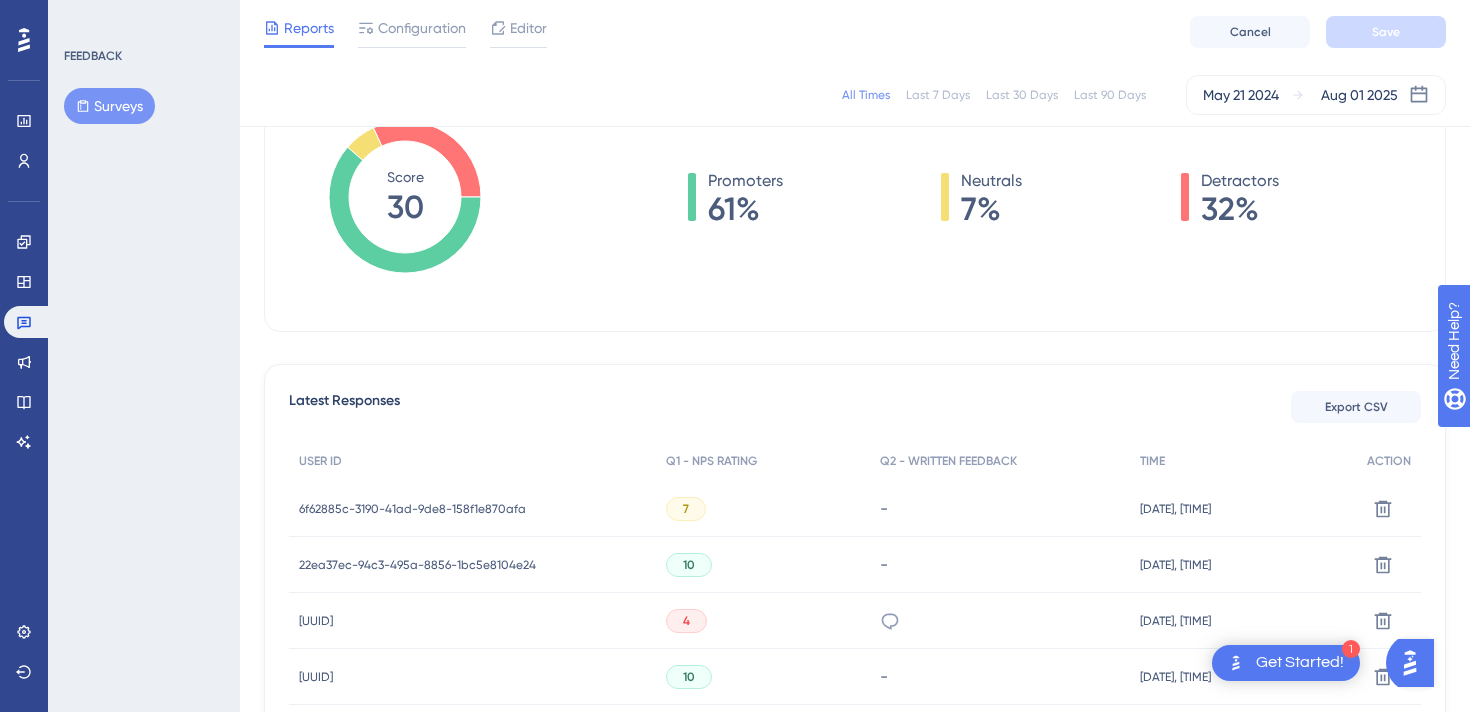 scroll, scrollTop: 0, scrollLeft: 0, axis: both 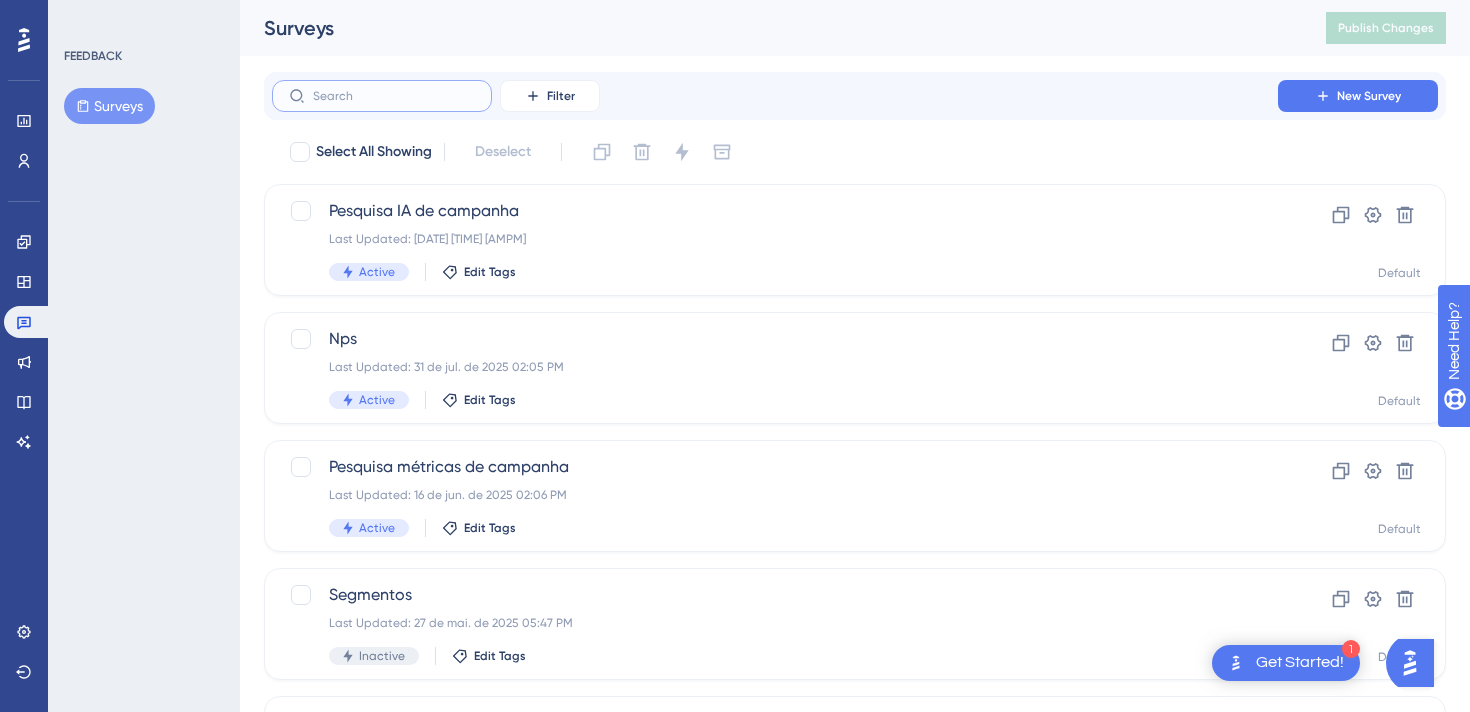 click at bounding box center [394, 96] 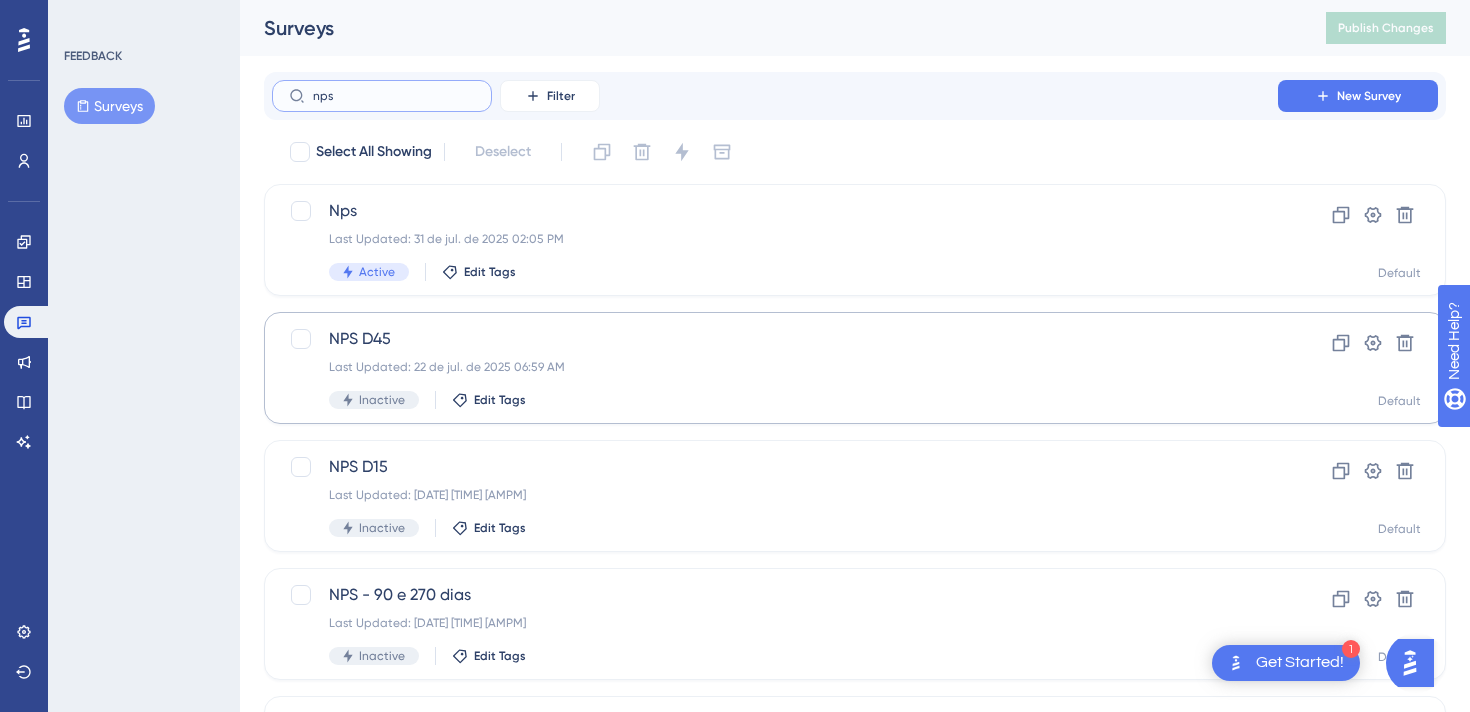 scroll, scrollTop: 544, scrollLeft: 0, axis: vertical 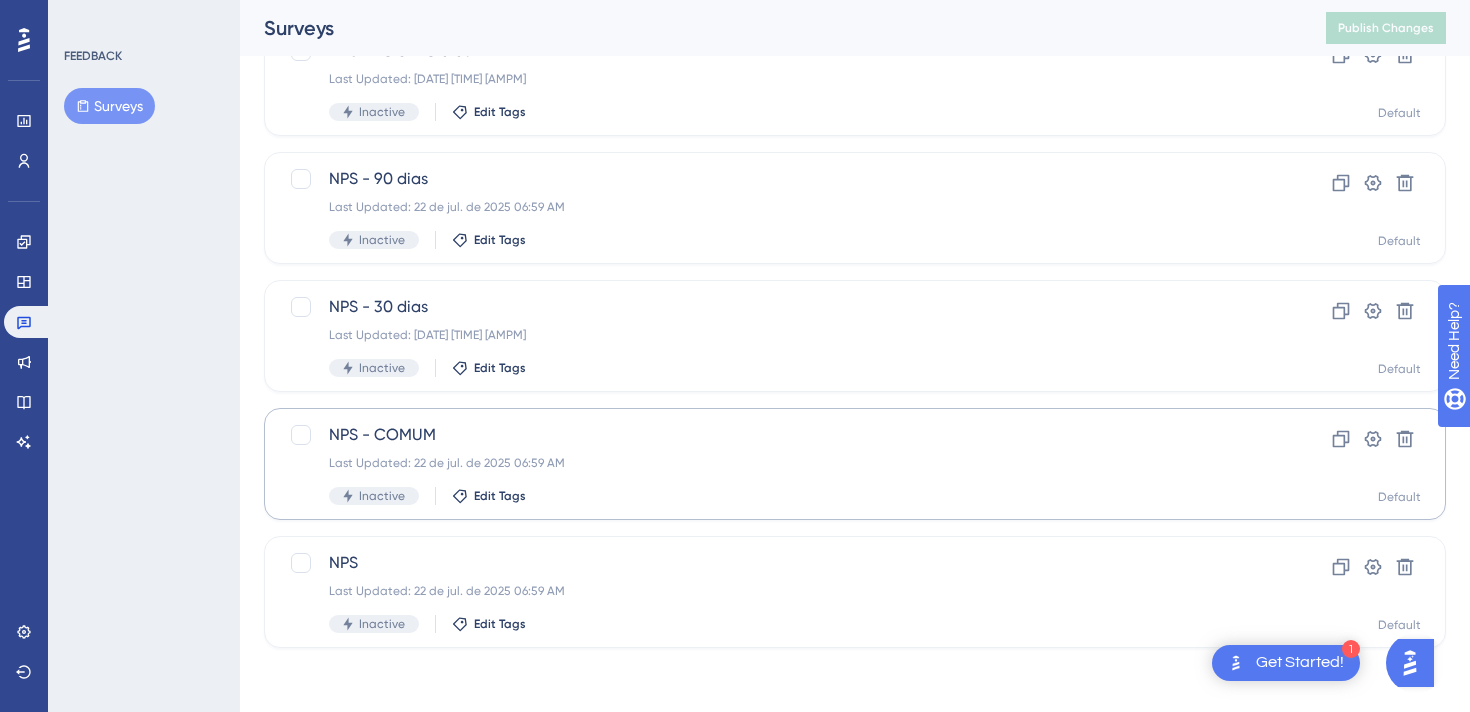 type on "nps" 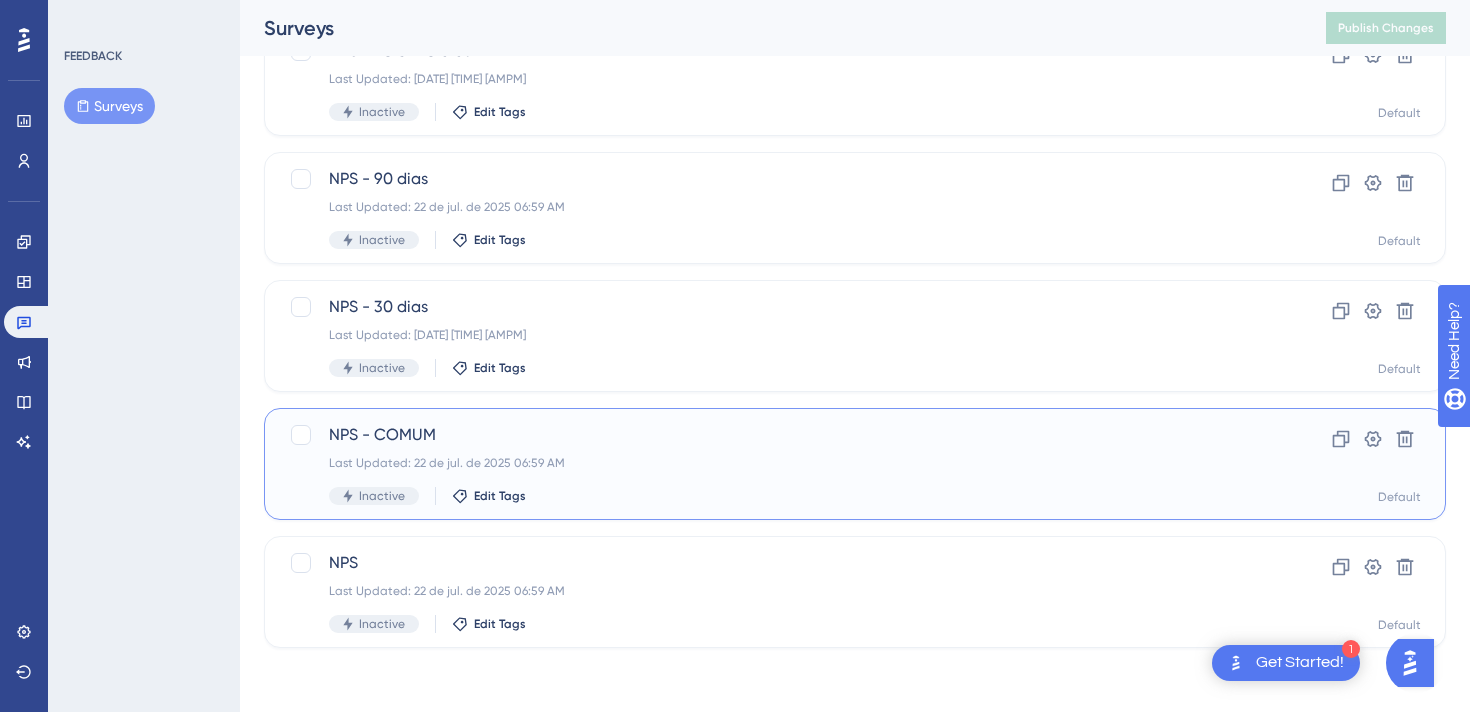 click on "NPS - COMUM" at bounding box center [775, 435] 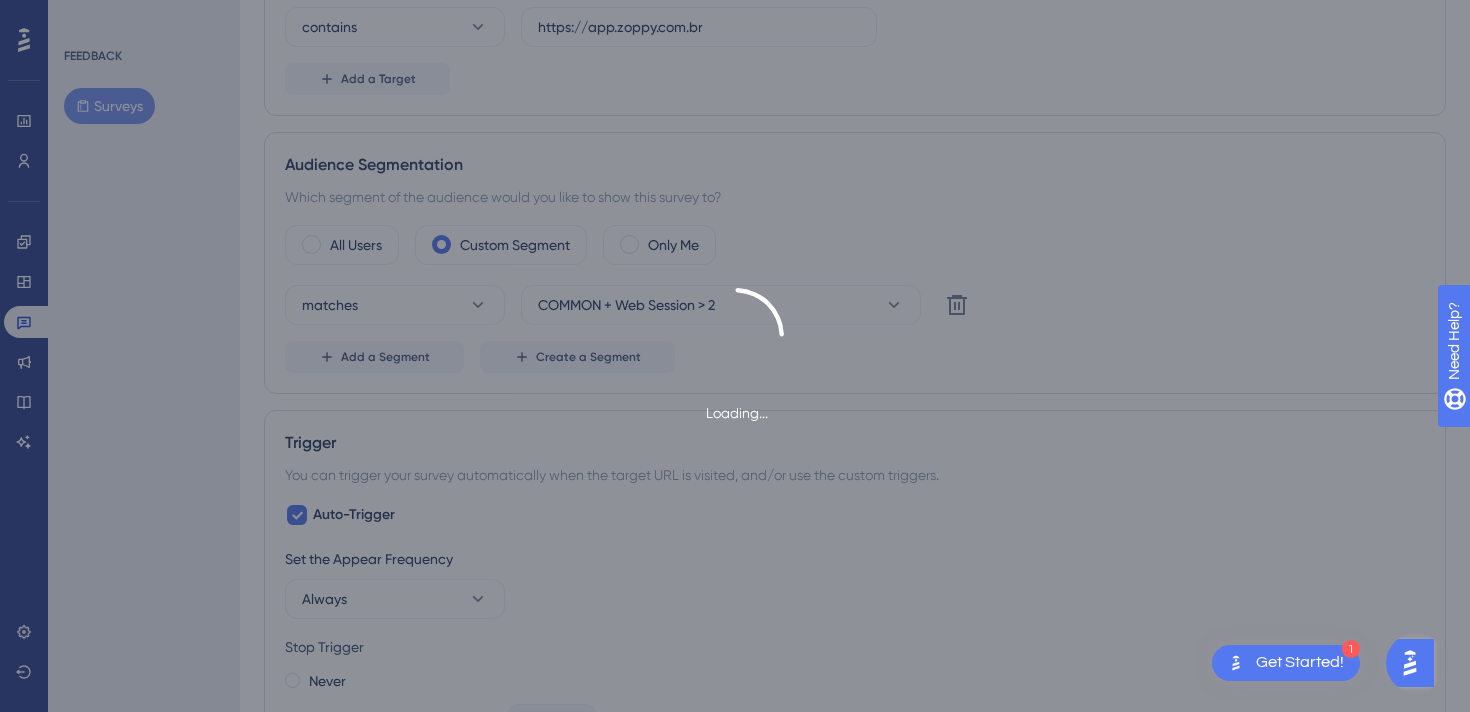 scroll, scrollTop: 0, scrollLeft: 0, axis: both 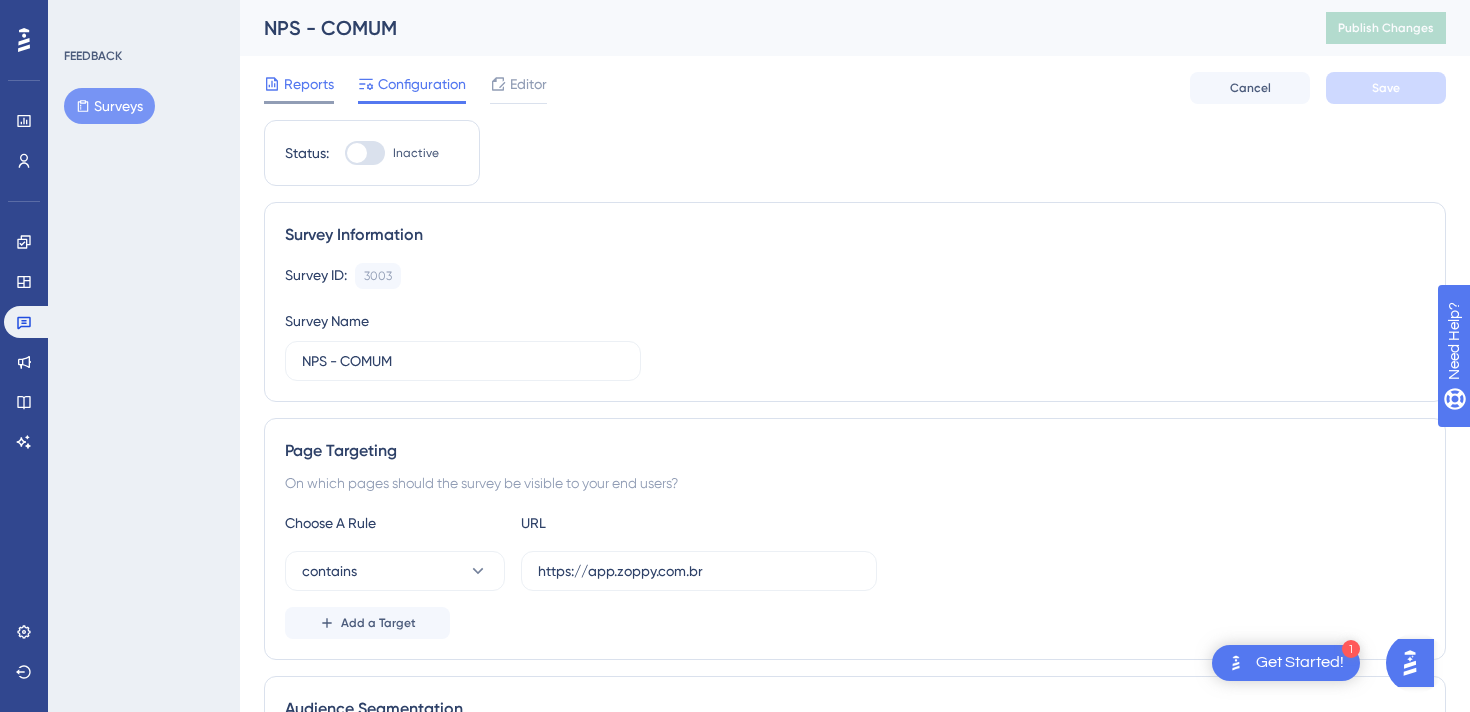 click on "Reports" at bounding box center (309, 84) 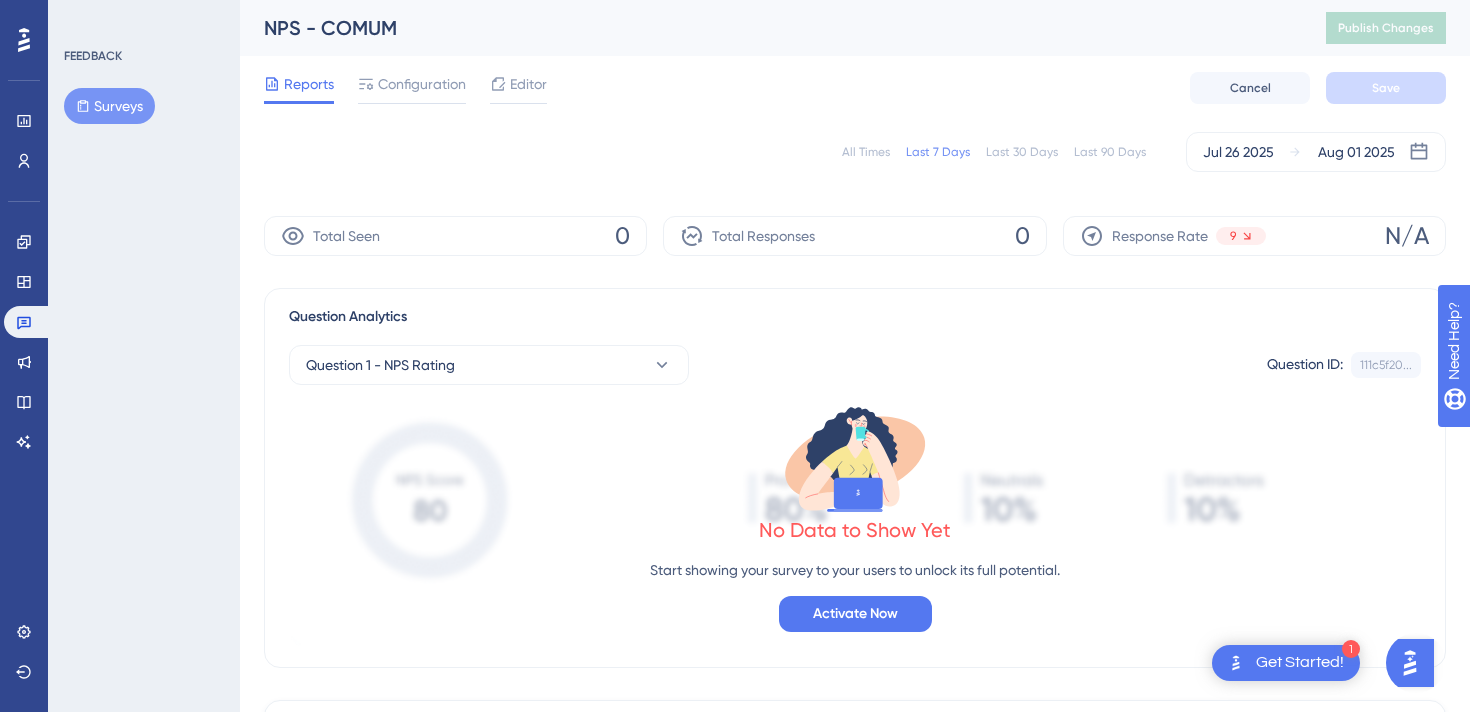 click on "All Times" at bounding box center (866, 152) 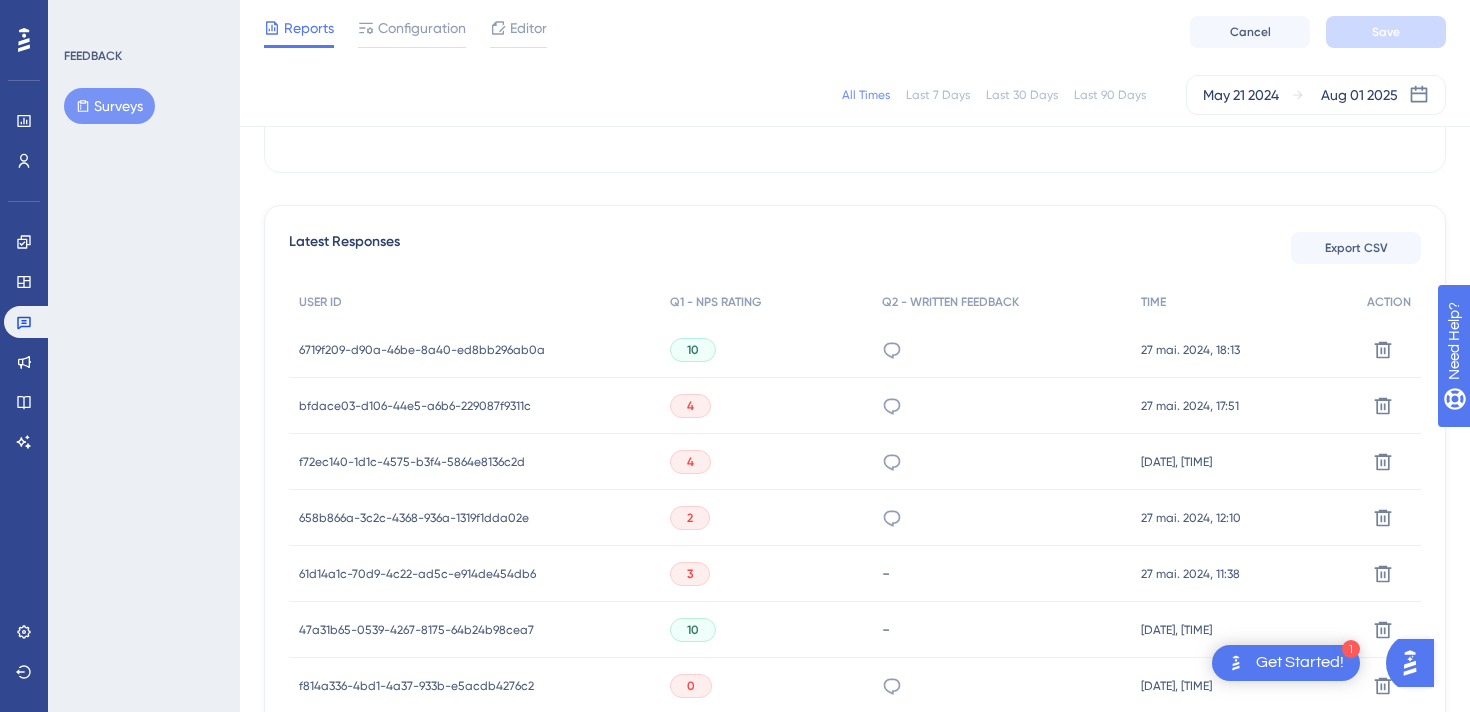 scroll, scrollTop: 516, scrollLeft: 0, axis: vertical 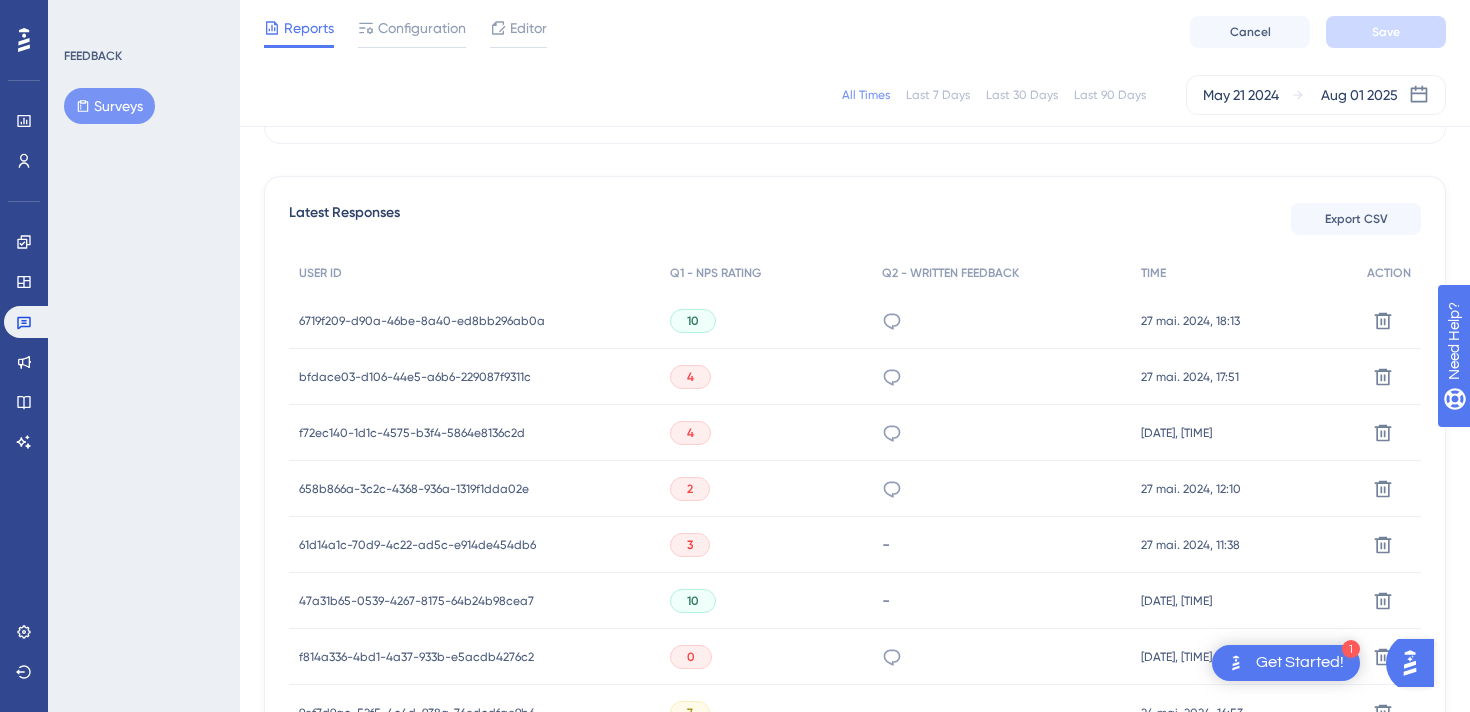 click on "658b866a-3c2c-4368-936a-1319f1dda02e" at bounding box center (414, 489) 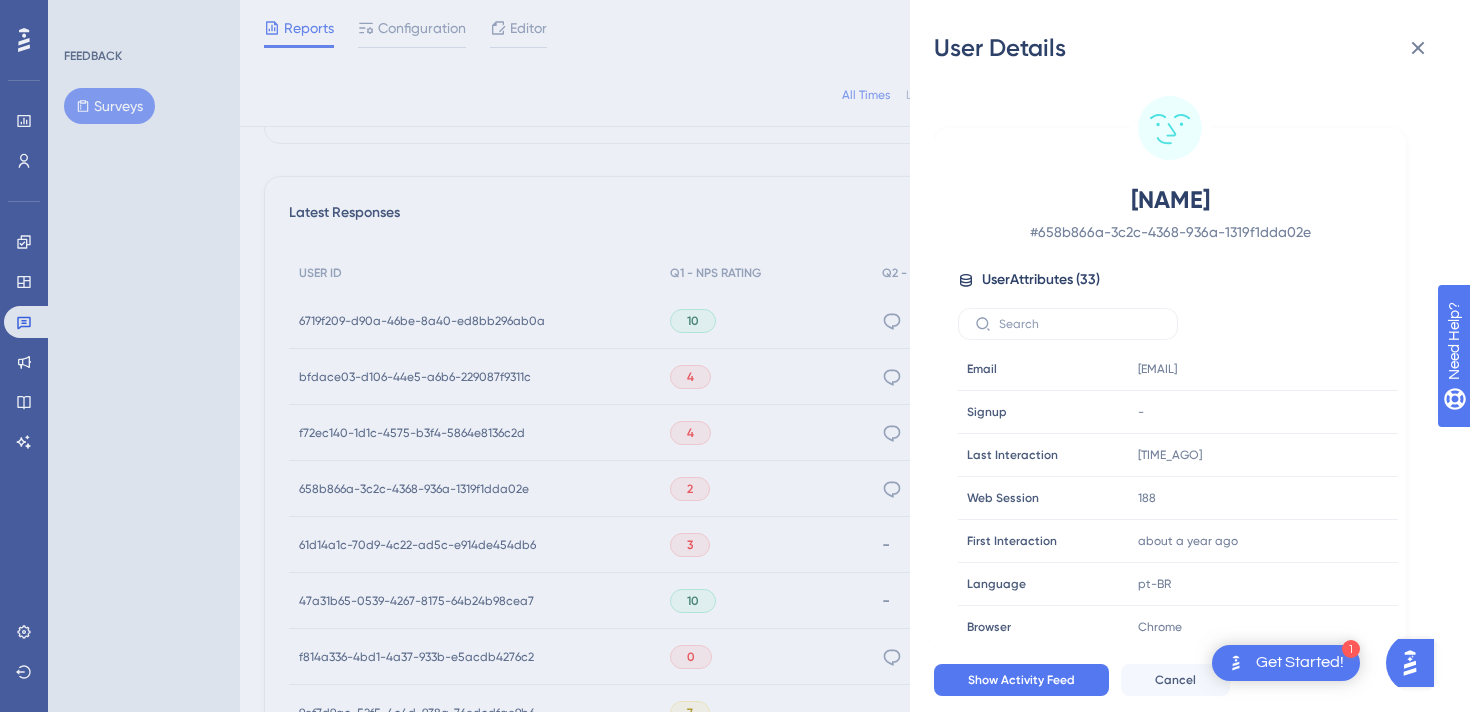 click on "User Details Danubia #  [UUID] User  Attributes ( 33 ) Email Email [EMAIL] Signup Signup - Last Interaction Last Interaction 4 months ago 28 Mar 2025, 17:03 Web Session Web Session 188 First Interaction First Interaction about a year ago 13 Apr 2024, 11:08 Language Language pt-BR Browser Browser Chrome Device Device computer Operating System Operating System Windows createdate createdate [DATE] growth_oss____cliente_tera_api_ growth_oss____cliente_tera_api_ - hs_createdate hs_createdate - hs_object_id hs_object_id 9515963543 inadimplente inadimplente FALSO inadimplente_d1 inadimplente_d1 false lastmodifieddate lastmodifieddate [DATE] mb____data_de_compra mb____data_de_compra - mb_company_id mb_company_id bc83f5e5-aee0-4d73-bb54-176a051d8ab5 mb_giftback_habilitado mb_giftback_habilitado - mb_plano mb_plano thousand-five-hundred-sales mb_plat__ecomm mb_plat__ecomm wbuy mb_plat__erp mb_plat__erp linx mb_user_id mb_user_id" at bounding box center [735, 356] 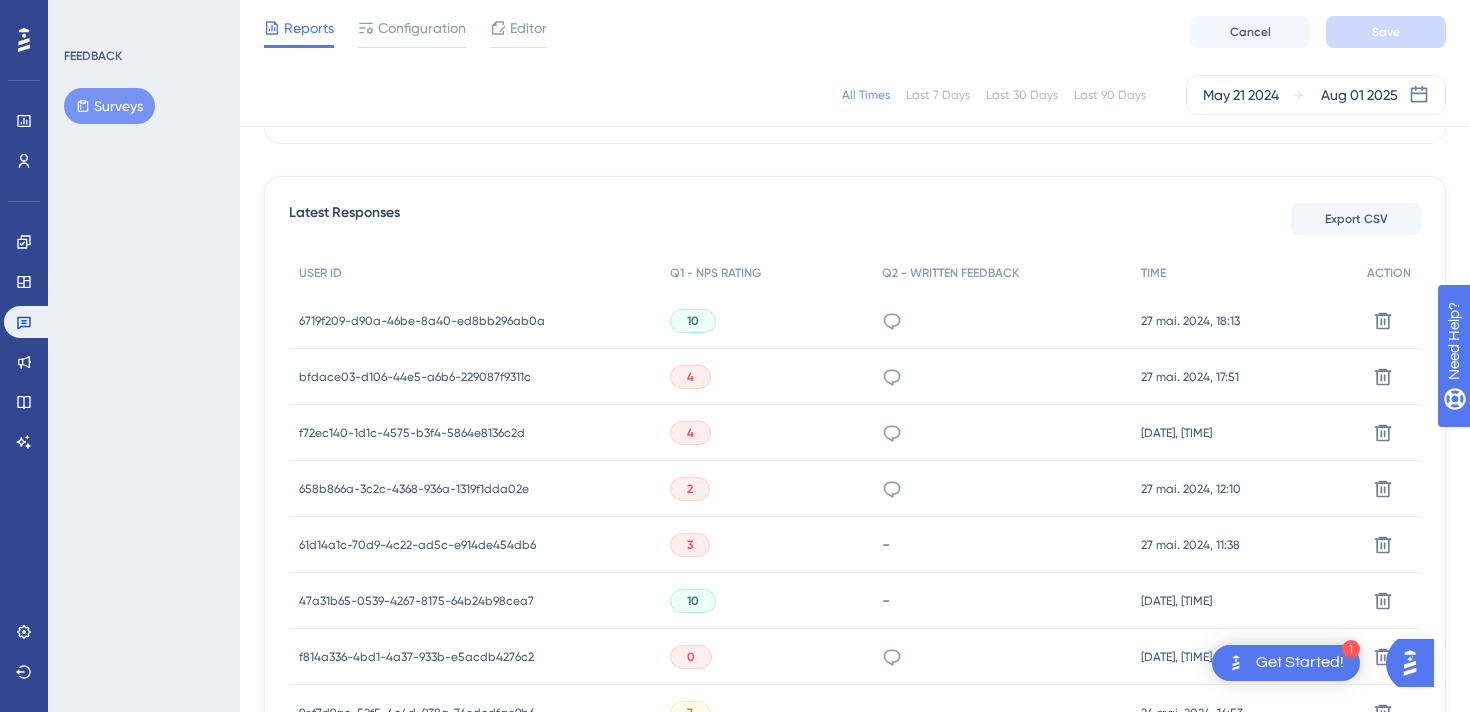 click on "f72ec140-1d1c-4575-b3f4-5864e8136c2d" at bounding box center (412, 433) 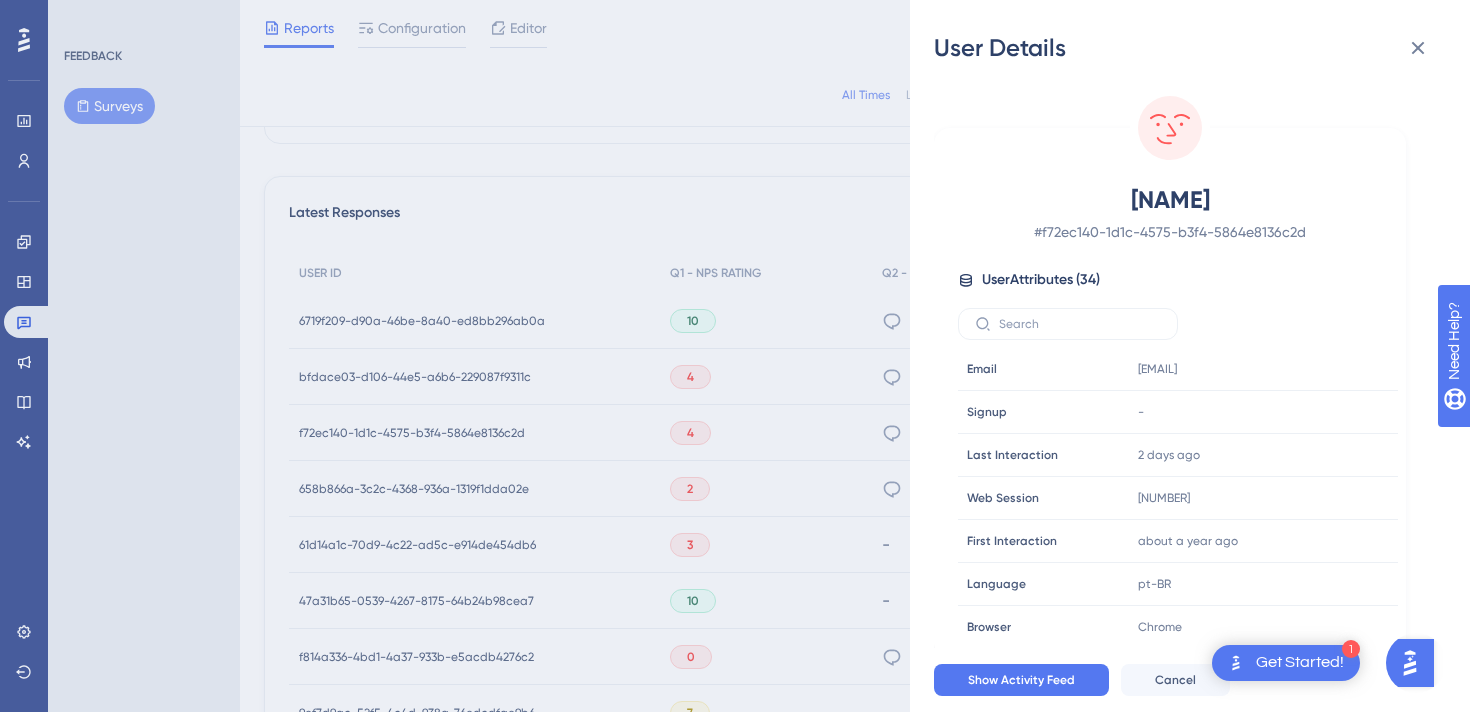 click on "User Details Jacqueline #  [UUID] User  Attributes ( 34 ) Email Email [EMAIL] Signup Signup - Last Interaction Last Interaction 2 days ago 30 Jul 2025, 16:40 Web Session Web Session 283 First Interaction First Interaction about a year ago 09 Apr 2024, 13:32 Language Language pt-BR Browser Browser Chrome Device Device computer Operating System Operating System Windows createdate createdate [DATE] growth_oss____cliente_tera_api_ growth_oss____cliente_tera_api_ - hs_createdate hs_createdate - hs_object_id hs_object_id 9515963545 inadimplente inadimplente FALSO inadimplente_d1 inadimplente_d1 false lastmodifieddate lastmodifieddate [DATE] mb____data_de_compra mb____data_de_compra - mb_company_id mb_company_id bc83f5e5-aee0-4d73-bb54-176a051d8ab5 mb_giftback_habilitado mb_giftback_habilitado - mb_plano mb_plano thousand-five-hundred-sales mb_plat__ecomm mb_plat__ecomm wbuy mb_plat__erp mb_plat__erp linx mb_user_id mb_user_id 0 0" at bounding box center [735, 356] 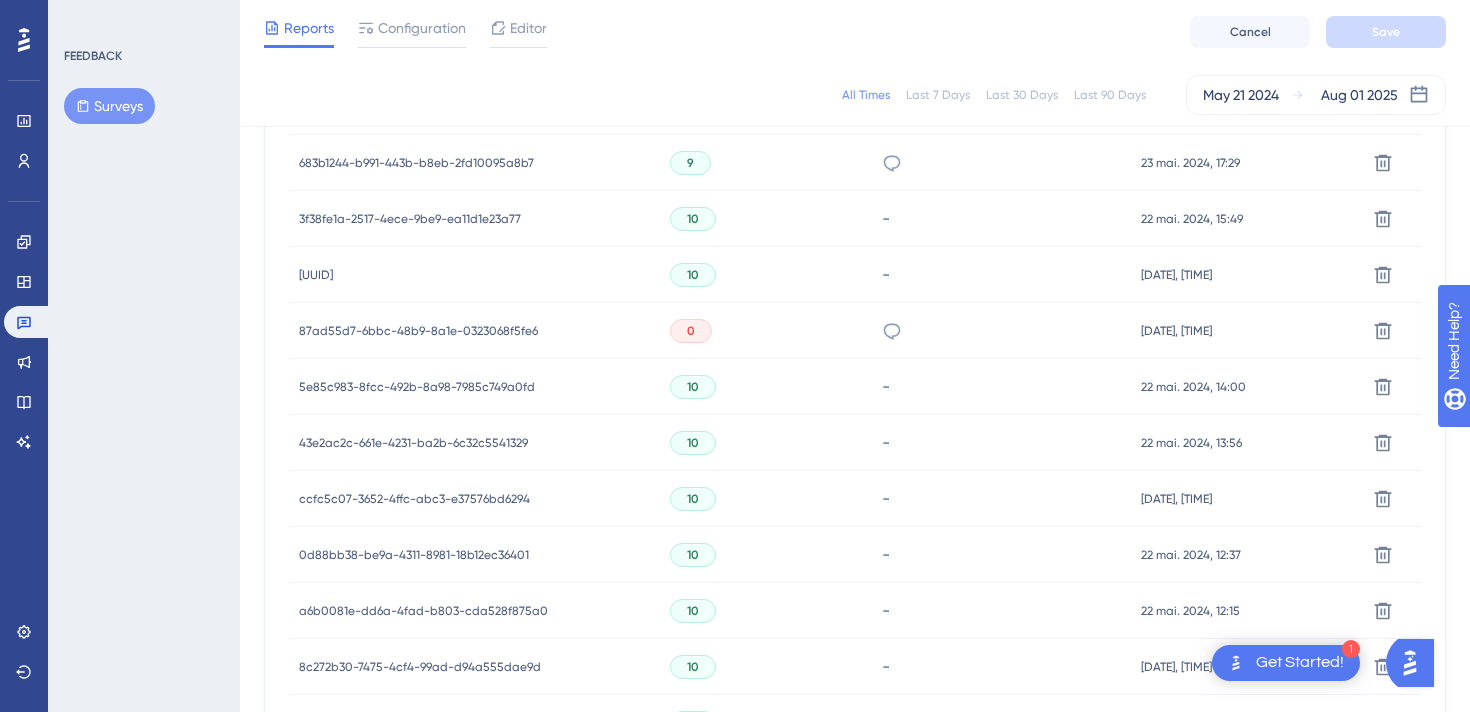 scroll, scrollTop: 881, scrollLeft: 0, axis: vertical 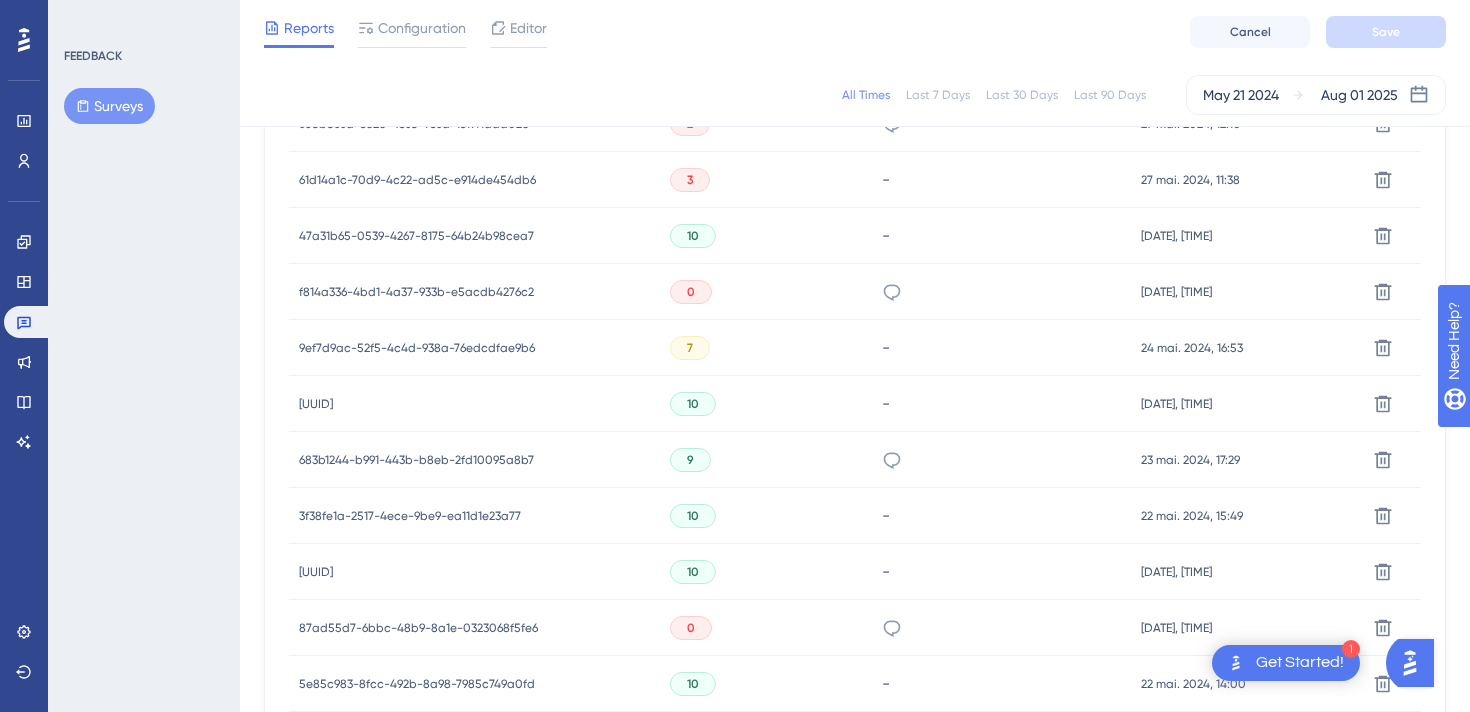 click on "f814a336-4bd1-4a37-933b-e5acdb4276c2" at bounding box center (416, 292) 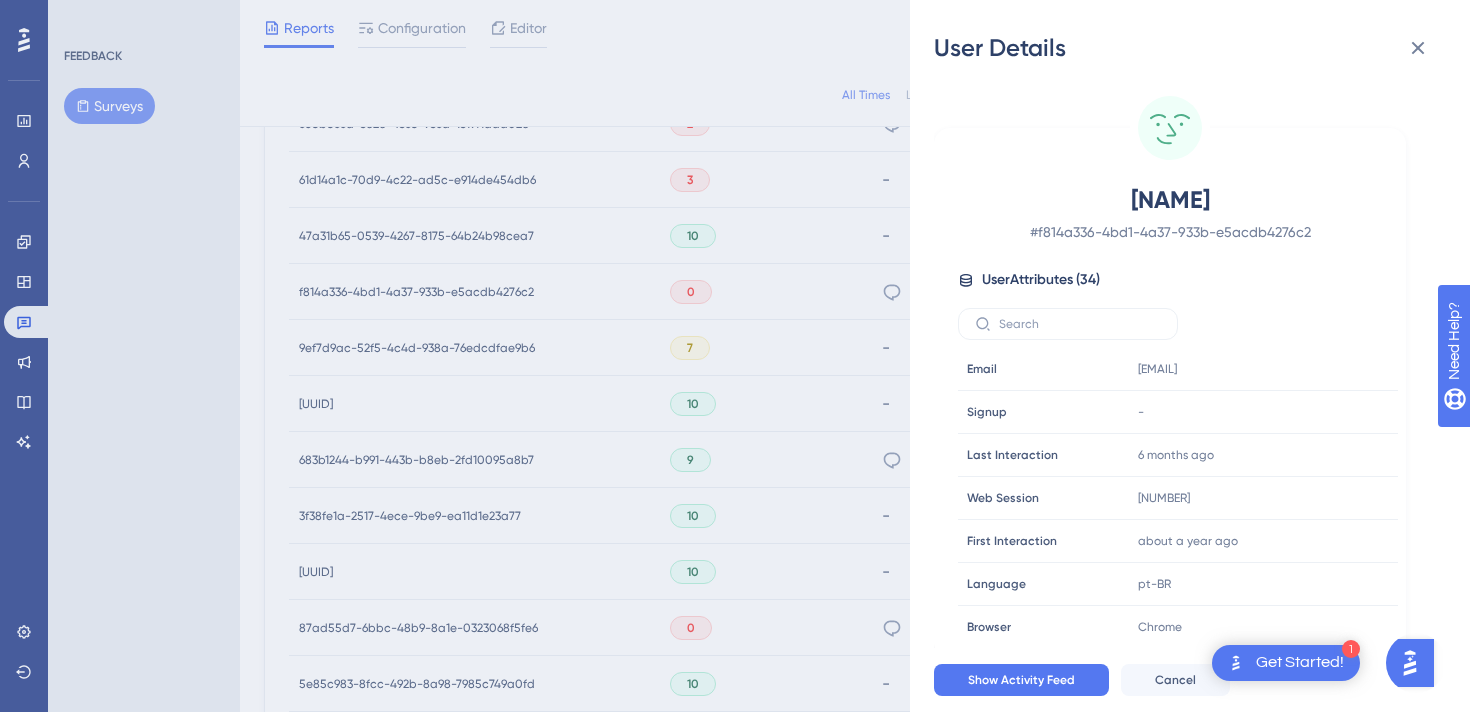 click on "User Details Ana Clara #  [UUID] User  Attributes ( 34 ) Email Email [EMAIL] Signup Signup - Last Interaction Last Interaction 6 months ago 27 Jan 2025, 18:47 Web Session Web Session 217 First Interaction First Interaction about a year ago 30 Mar 2024, 09:06 Language Language pt-BR Browser Browser Chrome Device Device computer Operating System Operating System Windows createdate createdate [DATE] growth_oss____cliente_tera_api_ growth_oss____cliente_tera_api_ - hs_createdate hs_createdate - hs_object_id hs_object_id 40355 inadimplente inadimplente FALSO inadimplente_d1 inadimplente_d1 true lastmodifieddate lastmodifieddate [DATE] mb____data_de_compra mb____data_de_compra - mb_company_id mb_company_id 892130e9-6316-4e71-93a2-bf397a0b43e7 mb_giftback_habilitado mb_giftback_habilitado - mb_plano mb_plano seven-hundred-fifty-sales mb_plat__ecomm mb_plat__ecomm yampi mb_plat__erp mb_plat__erp - mb_user_id mb_user_id integrated plan plan" at bounding box center (735, 356) 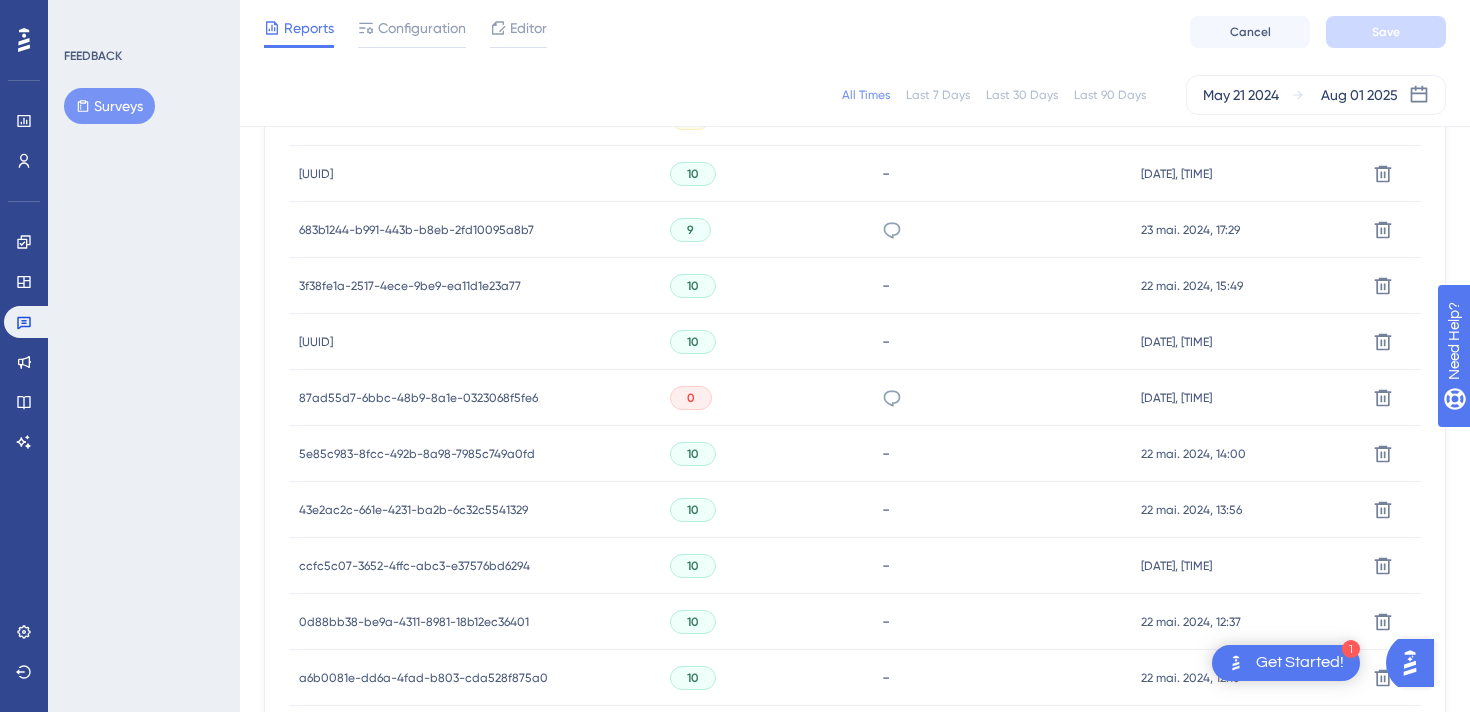 scroll, scrollTop: 1410, scrollLeft: 0, axis: vertical 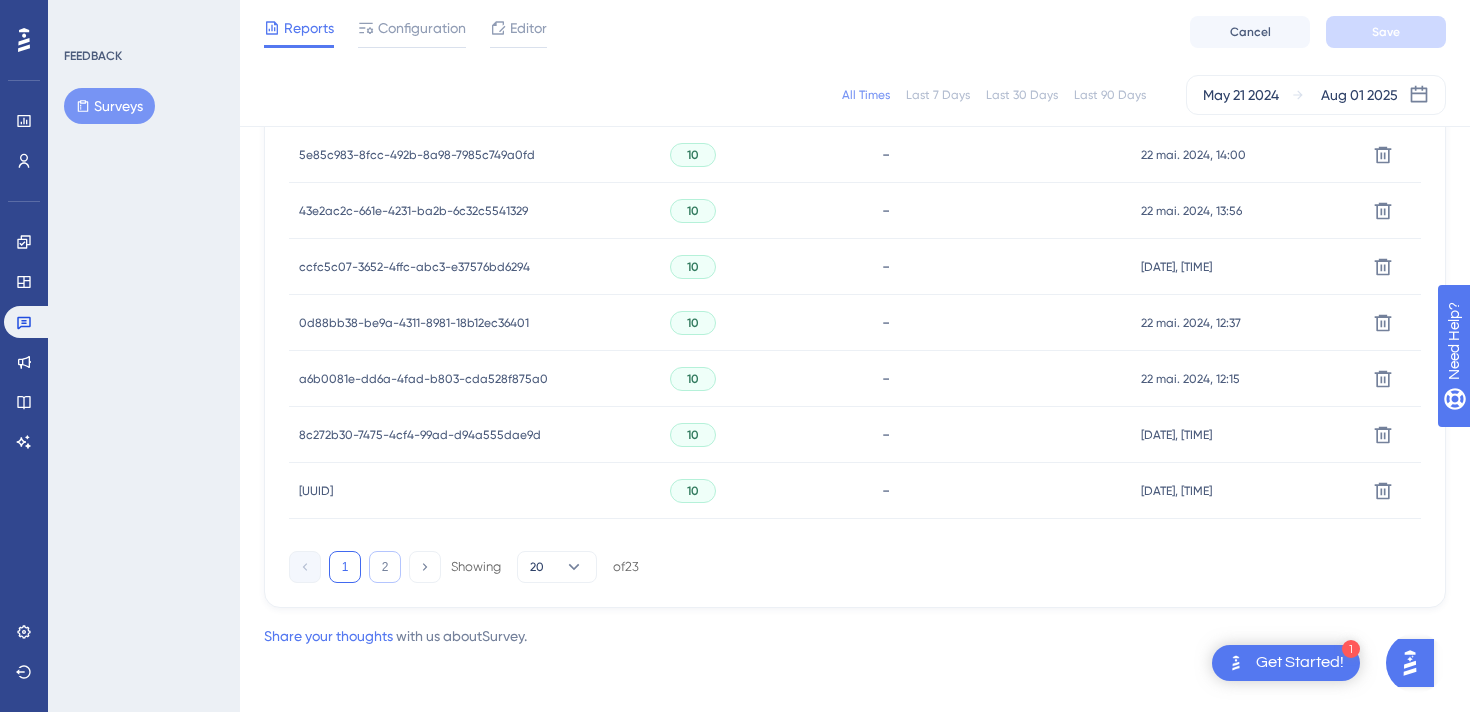 click on "2" at bounding box center [385, 567] 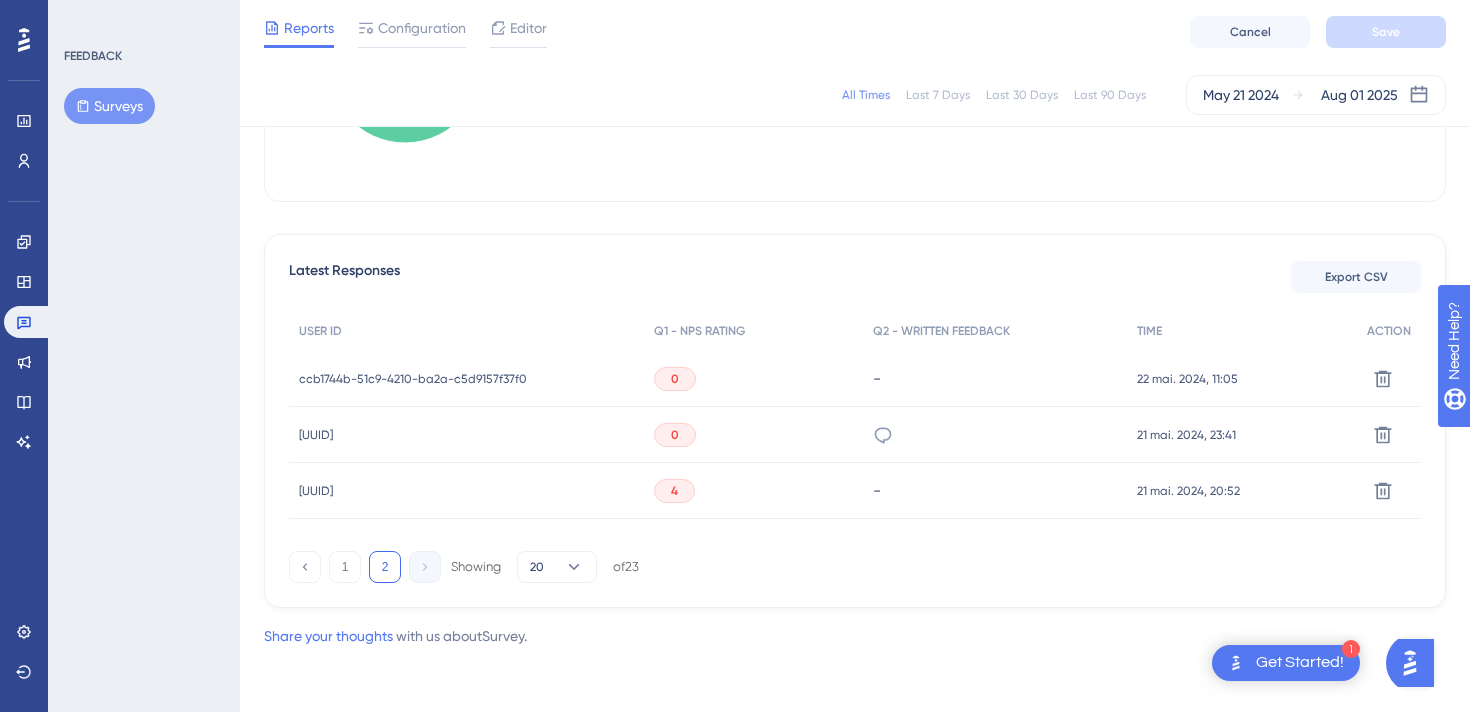 scroll, scrollTop: 458, scrollLeft: 0, axis: vertical 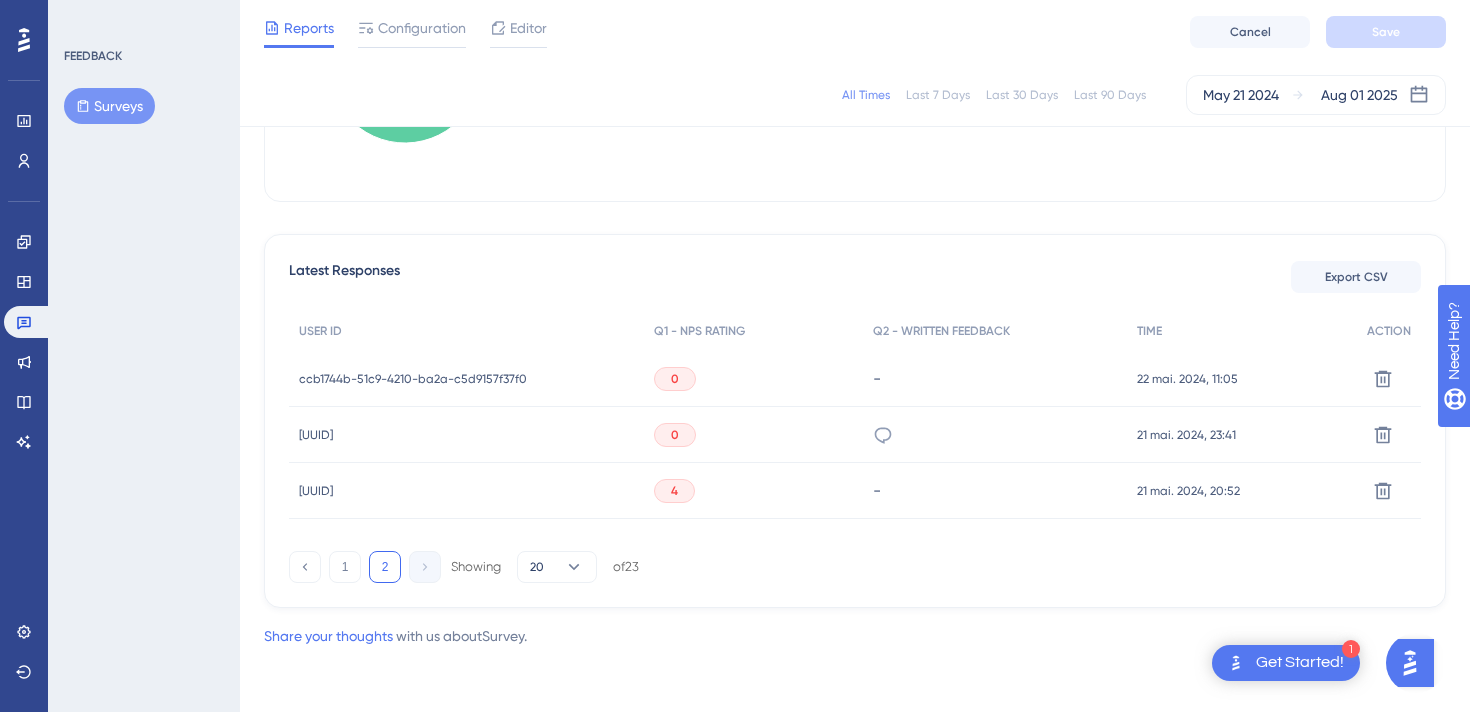 click on "[UUID]" at bounding box center (316, 435) 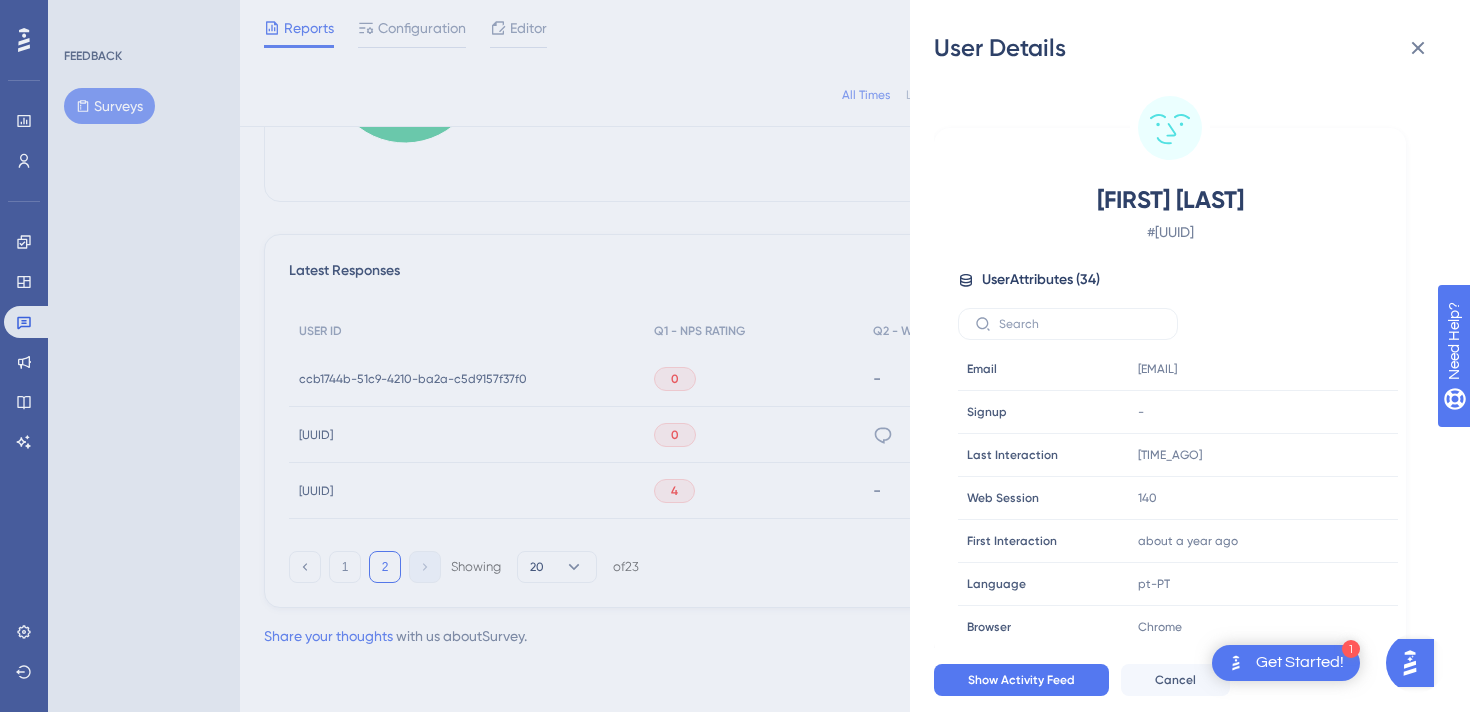 click on "User Details [NAME] [LAST_NAME] #  [UUID] User  Attributes ( 34 ) Email Email [EMAIL] Signup Signup - Last Interaction Last Interaction [TIME_AGO] ago [DATE], [TIME] Web Session Web Session 140 First Interaction First Interaction about [TIME_AGO] ago [DATE], [TIME] Language Language pt-PT Browser Browser Chrome Device Device computer Operating System Operating System Windows createdate createdate [DATE]T[TIME]Z growth_oss____cliente_tera_api_ growth_oss____cliente_tera_api_ - hs_createdate hs_createdate - hs_object_id hs_object_id [NUMBER] inadimplente inadimplente FALSO inadimplente_d1 inadimplente_d1 false lastmodifieddate lastmodifieddate [DATE]T[TIME]Z mb____data_de_compra mb____data_de_compra - mb_company_id mb_company_id [UUID] mb_giftback_habilitado mb_giftback_habilitado - mb_plano mb_plano new_plan_monthly_medium mb_plat__ecomm mb_plat__ecomm tray mb_plat__erp mb_plat__erp - mb_user_id mb_user_id integrated 0" at bounding box center [735, 356] 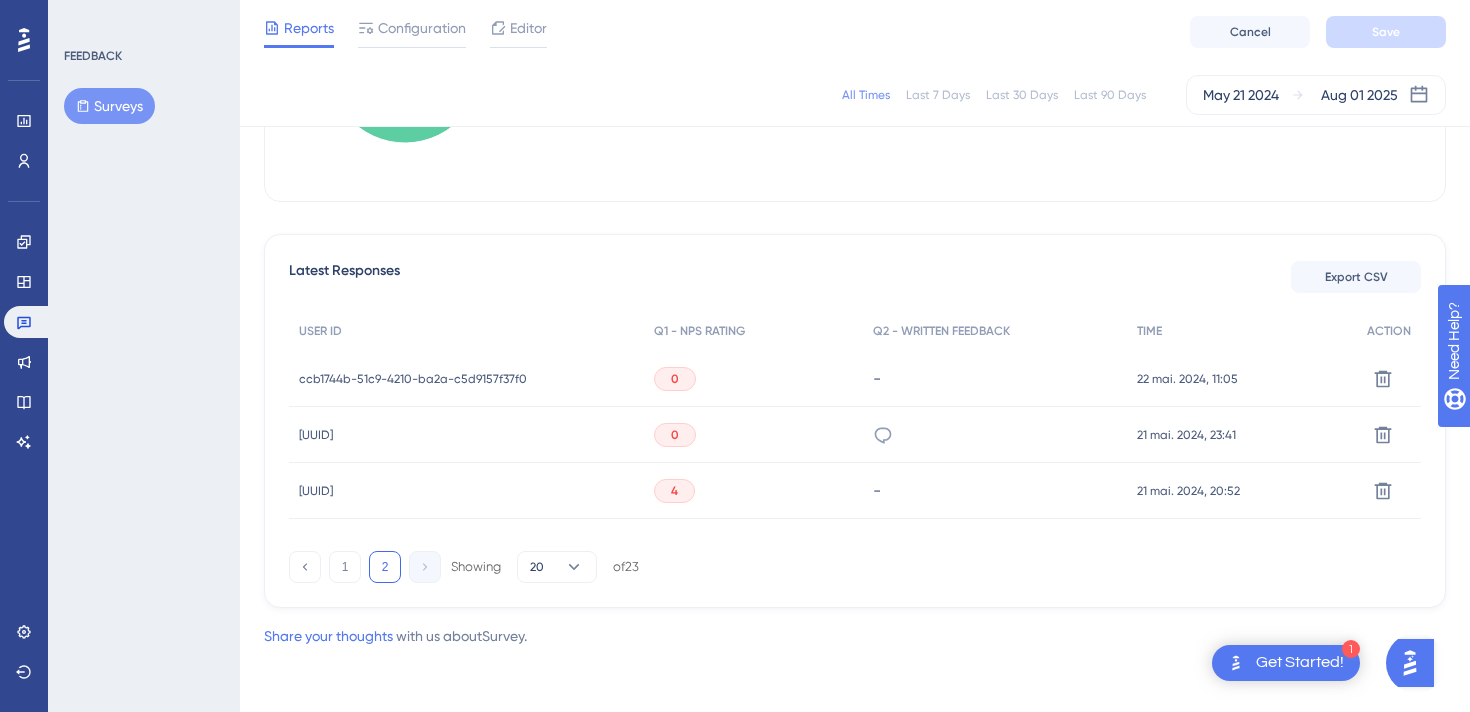 click on "ccb1744b-51c9-4210-ba2a-c5d9157f37f0" at bounding box center (413, 379) 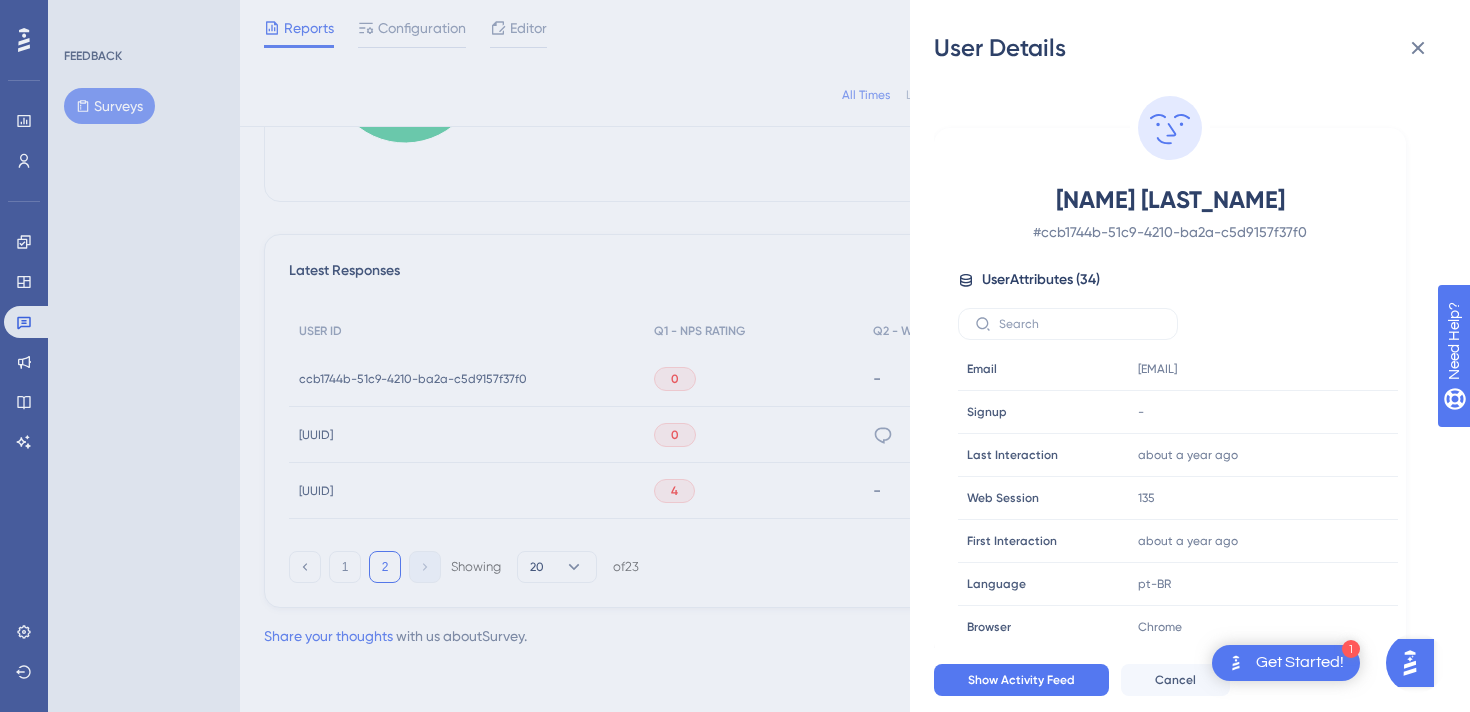 click on "User Details [FIRST] [LAST] Up #  [UUID] User  Attributes ( 34 ) Email Email [EMAIL] Signup Signup - Last Interaction Last Interaction about a year ago 08 Jun 2024, 10:40 Web Session Web Session 135 First Interaction First Interaction about a year ago 03 Apr 2024, 16:17 Language Language pt-BR Browser Browser Chrome Device Device computer Operating System Operating System Windows createdate createdate 2024-04-03T18:37:15.200Z growth_oss____cliente_tera_api_ growth_oss____cliente_tera_api_ - hs_createdate hs_createdate - hs_object_id hs_object_id 9054768740 inadimplente inadimplente FALSO inadimplente_d1 inadimplente_d1 false lastmodifieddate lastmodifieddate 2025-07-23T20:59:00.062Z mb____data_de_compra mb____data_de_compra - mb_company_id mb_company_id [UUID] mb_giftback_habilitado mb_giftback_habilitado - mb_plano mb_plano nine-thousand-sales mb_plat__ecomm mb_plat__ecomm yampi mb_plat__erp mb_plat__erp - mb_user_id mb_user_id plan" at bounding box center [735, 356] 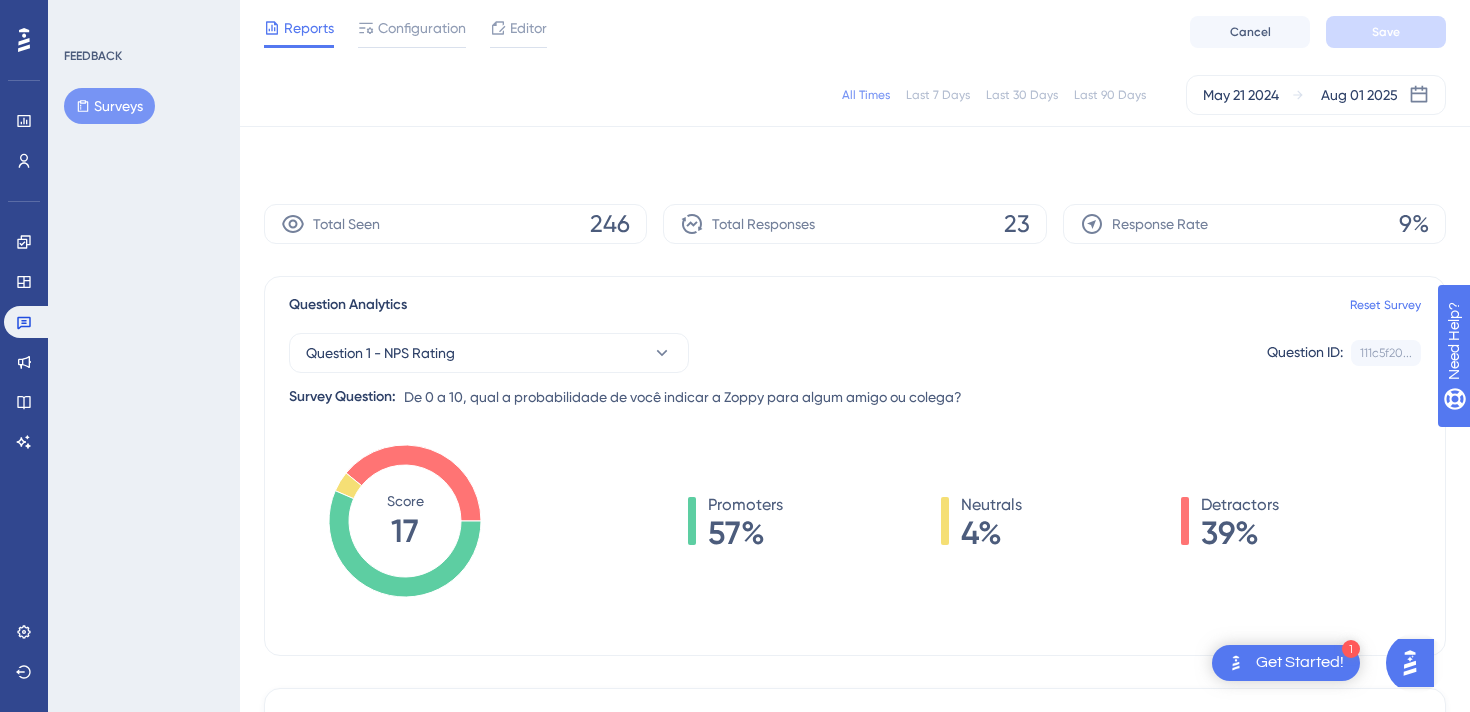 scroll, scrollTop: 0, scrollLeft: 0, axis: both 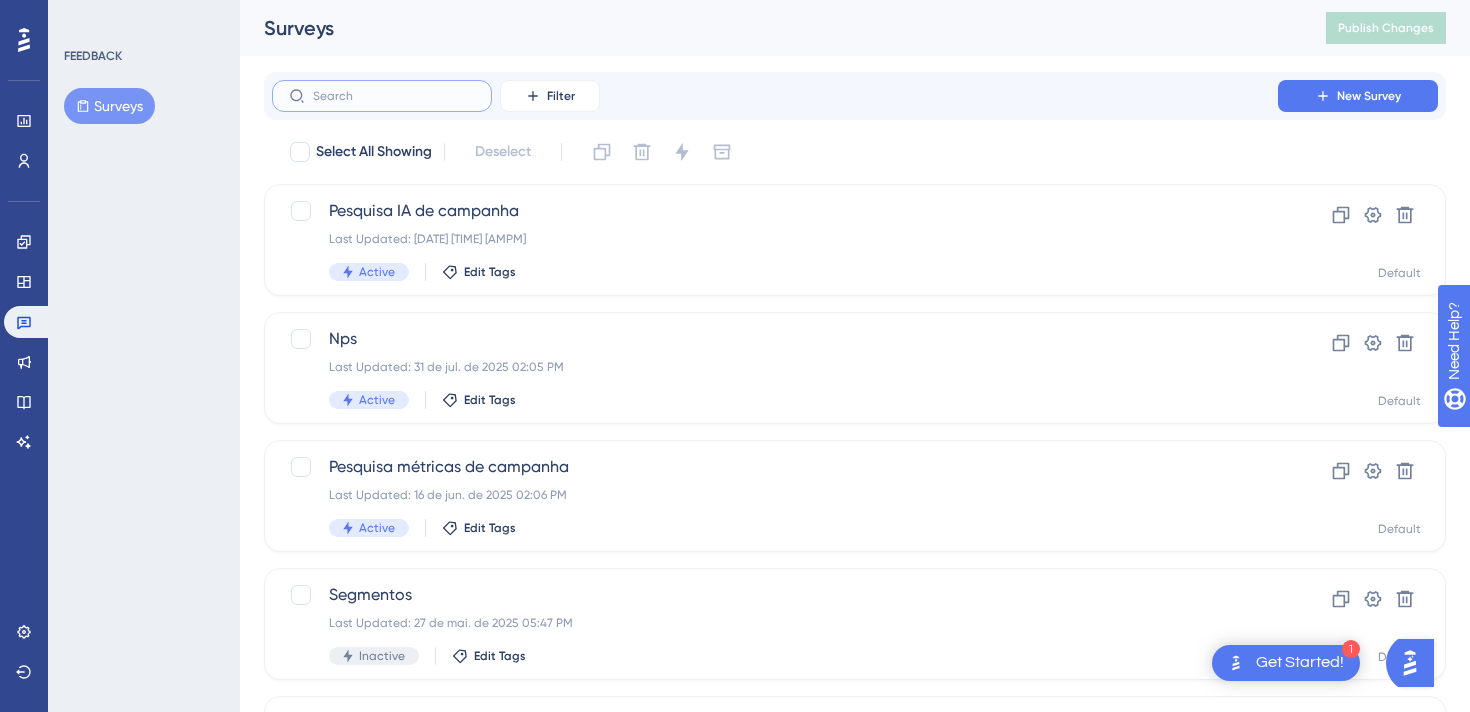 click at bounding box center (394, 96) 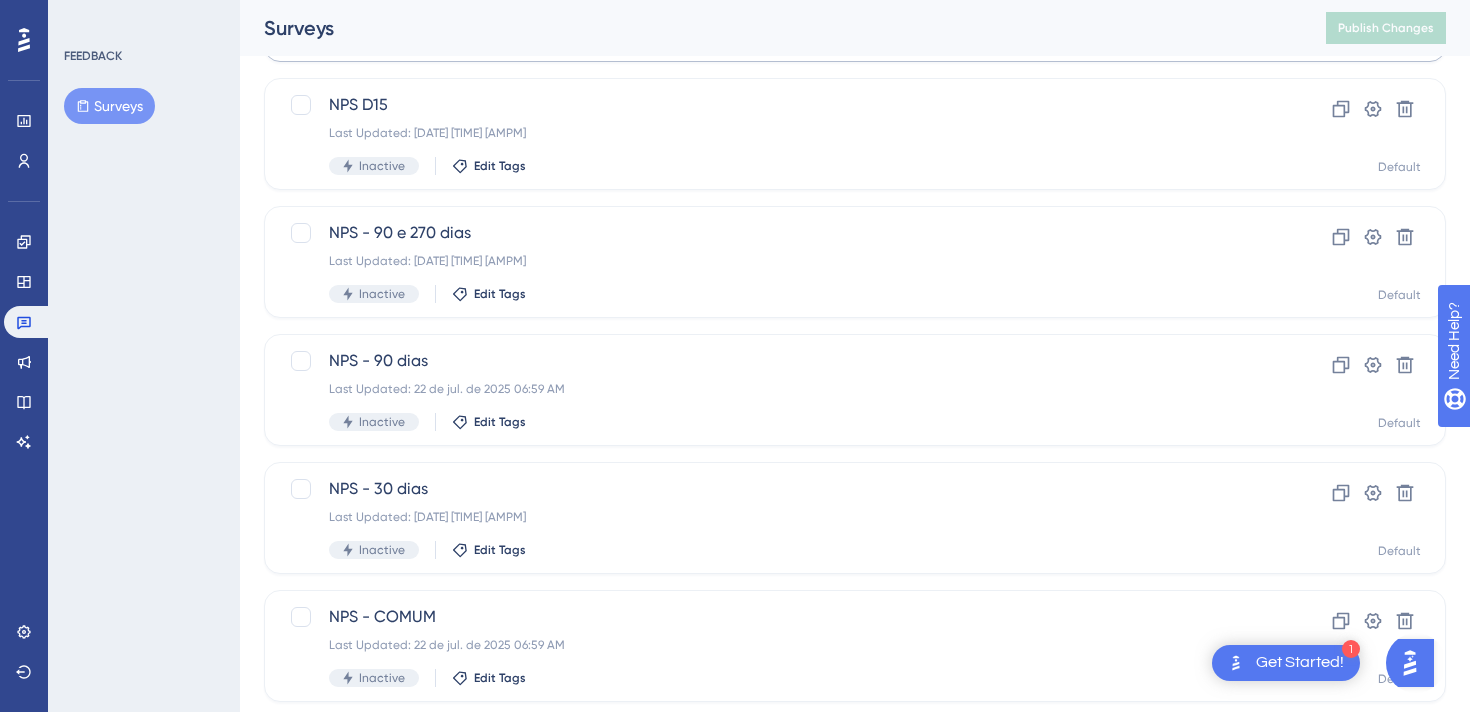 scroll, scrollTop: 544, scrollLeft: 0, axis: vertical 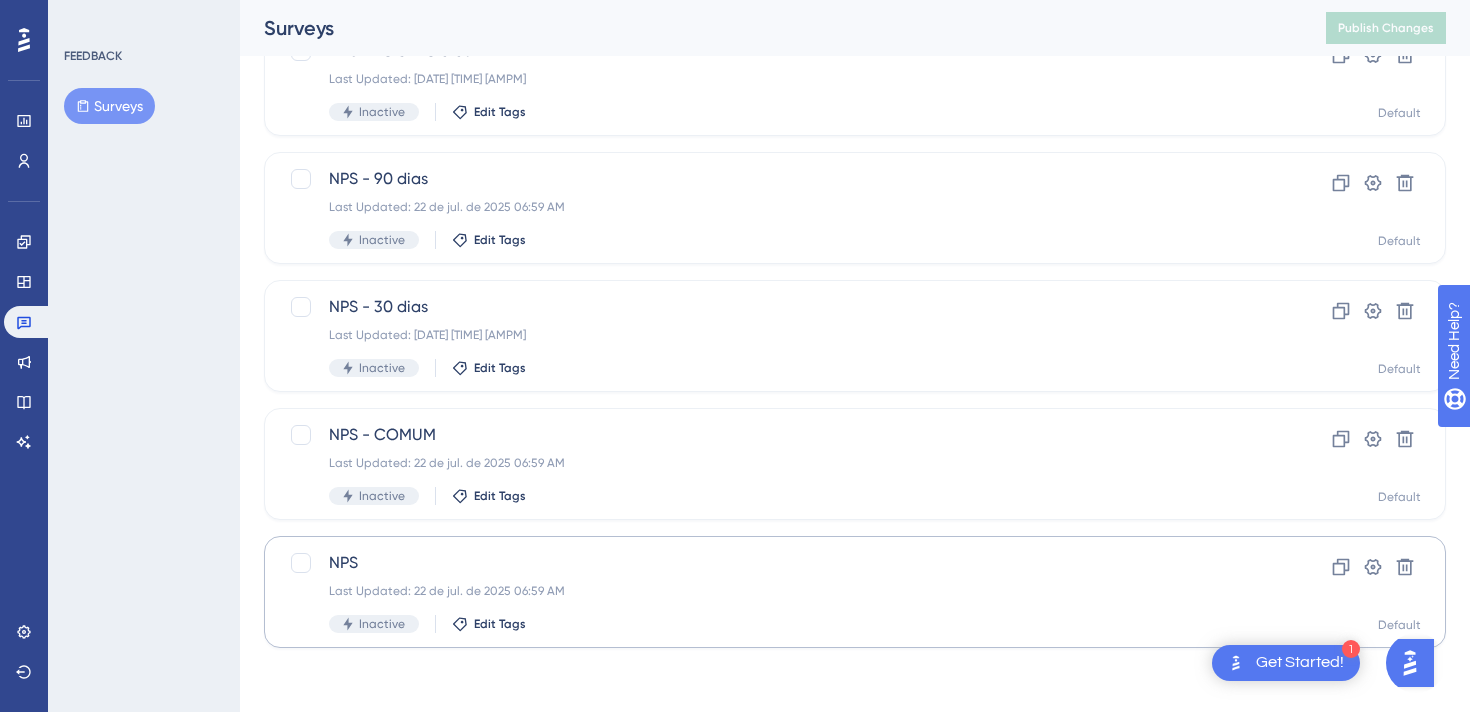 type on "nps" 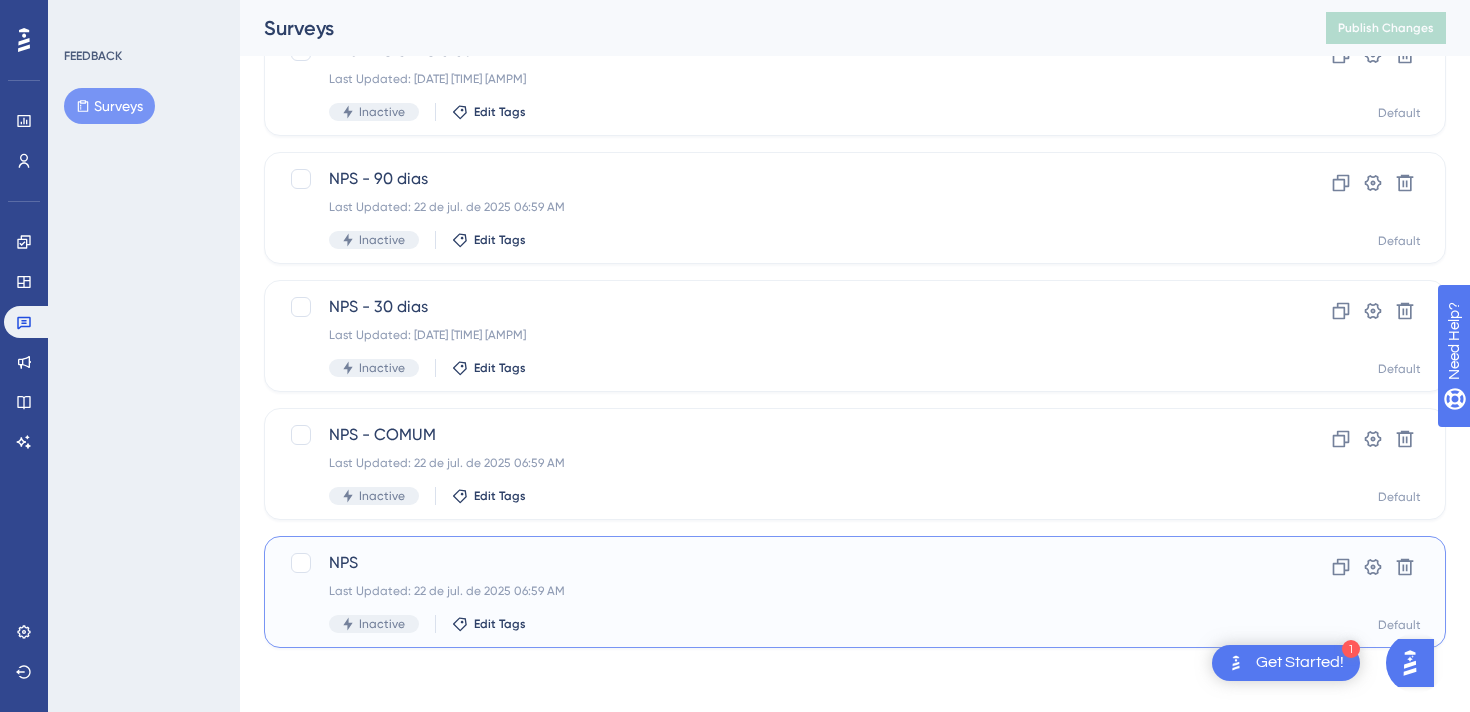 click on "NPS" at bounding box center (775, 563) 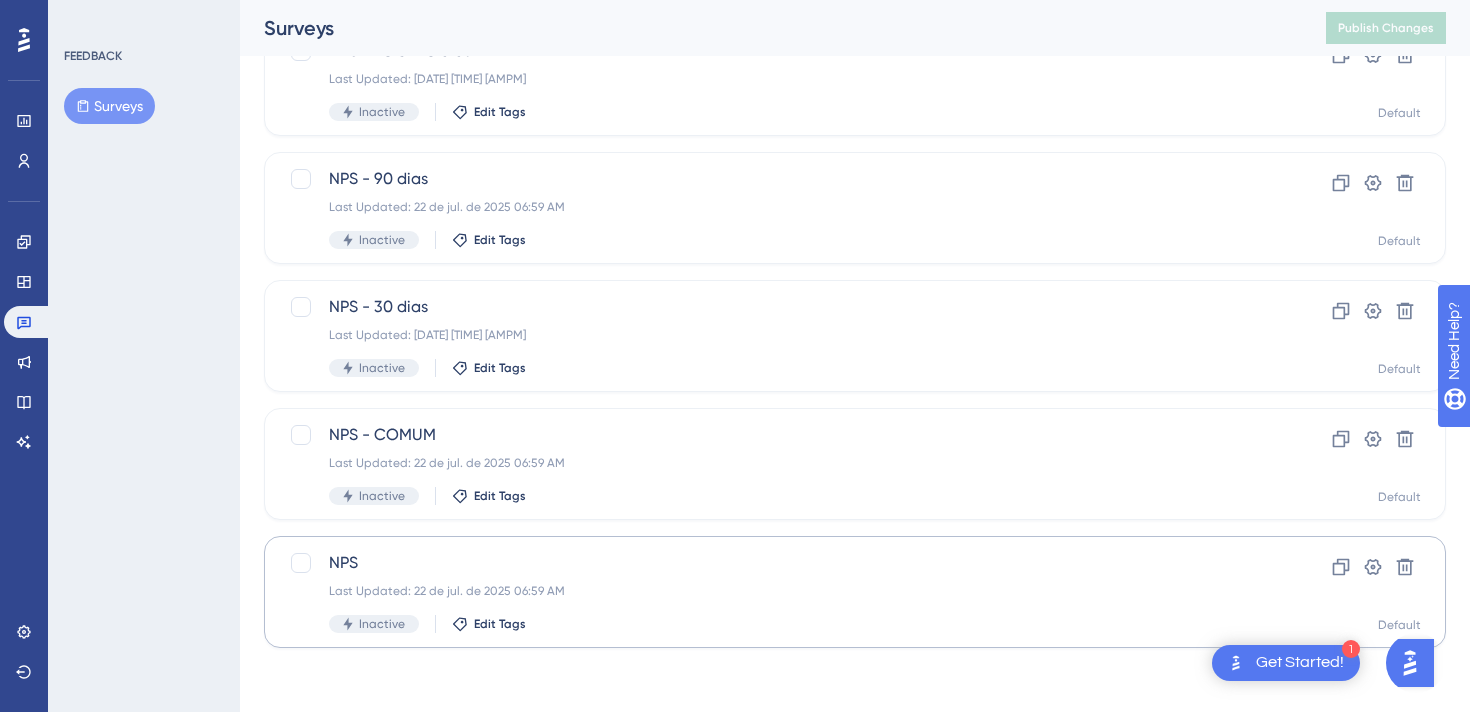 scroll, scrollTop: 0, scrollLeft: 0, axis: both 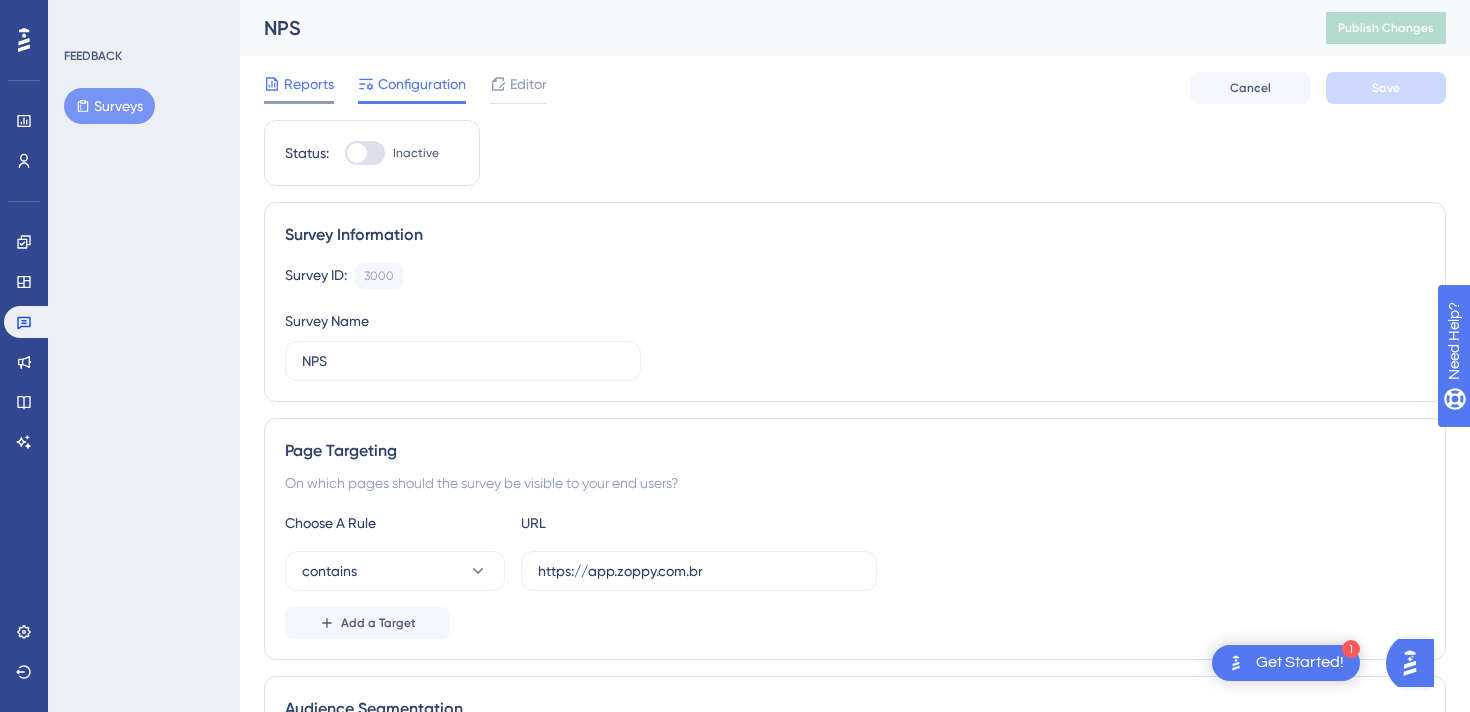 click on "Reports" at bounding box center [309, 84] 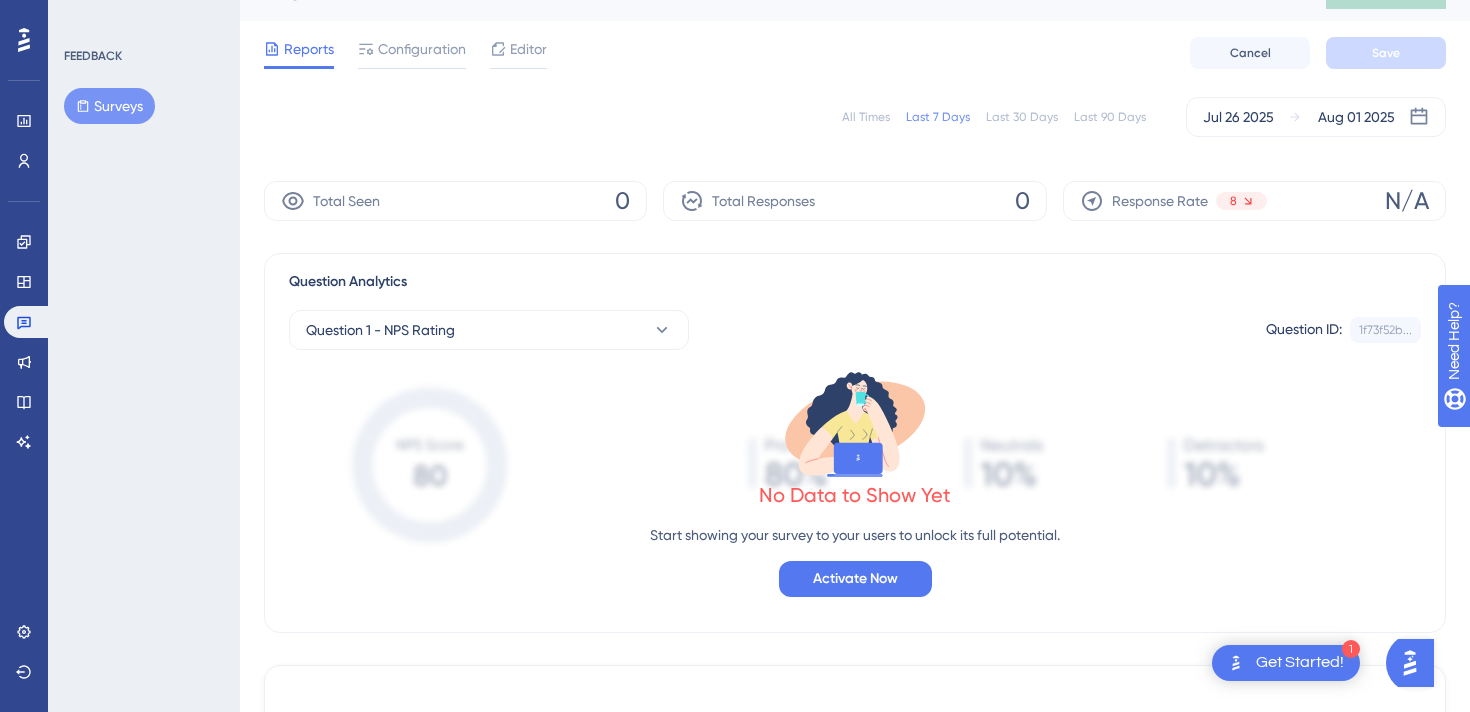 scroll, scrollTop: 60, scrollLeft: 0, axis: vertical 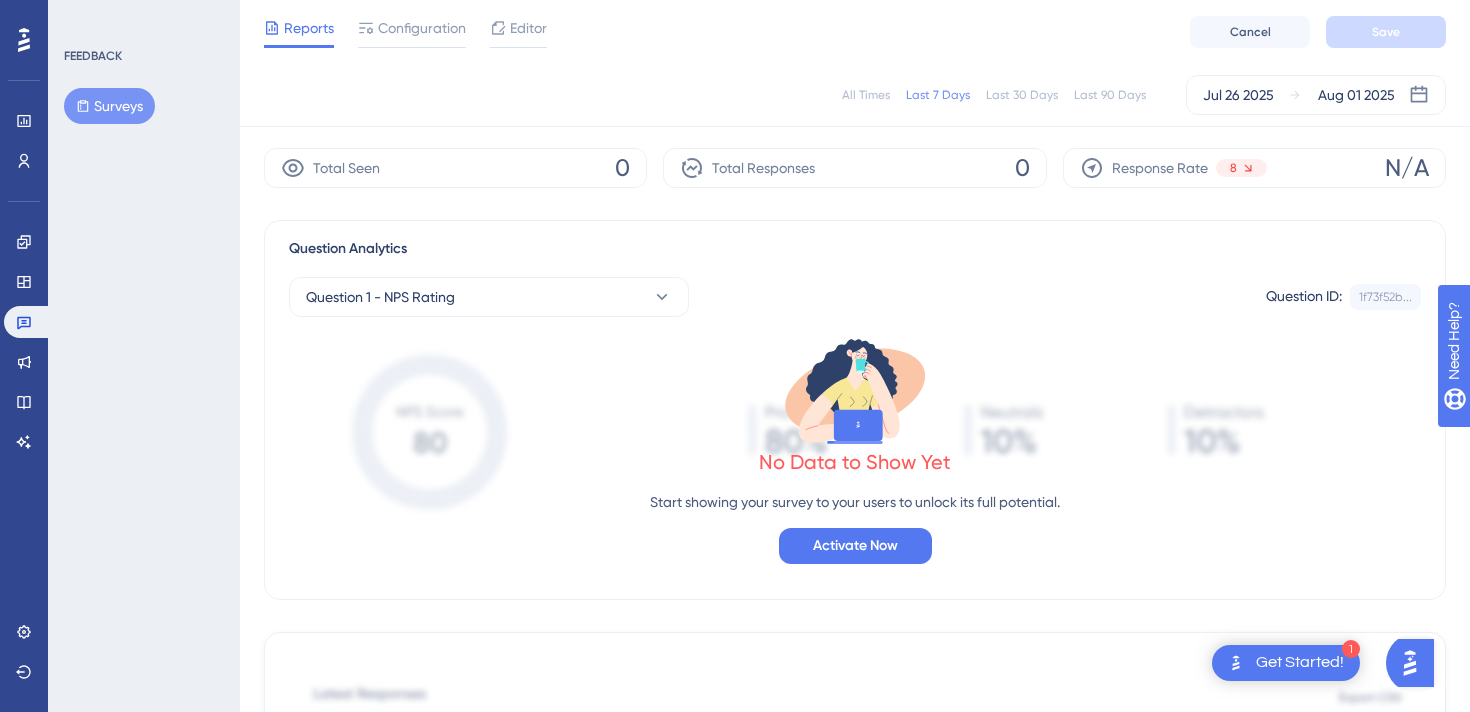 click on "All Times Last 7 Days Last 30 Days Last 90 Days Jul 26 2025 Aug 01 2025" at bounding box center [855, 95] 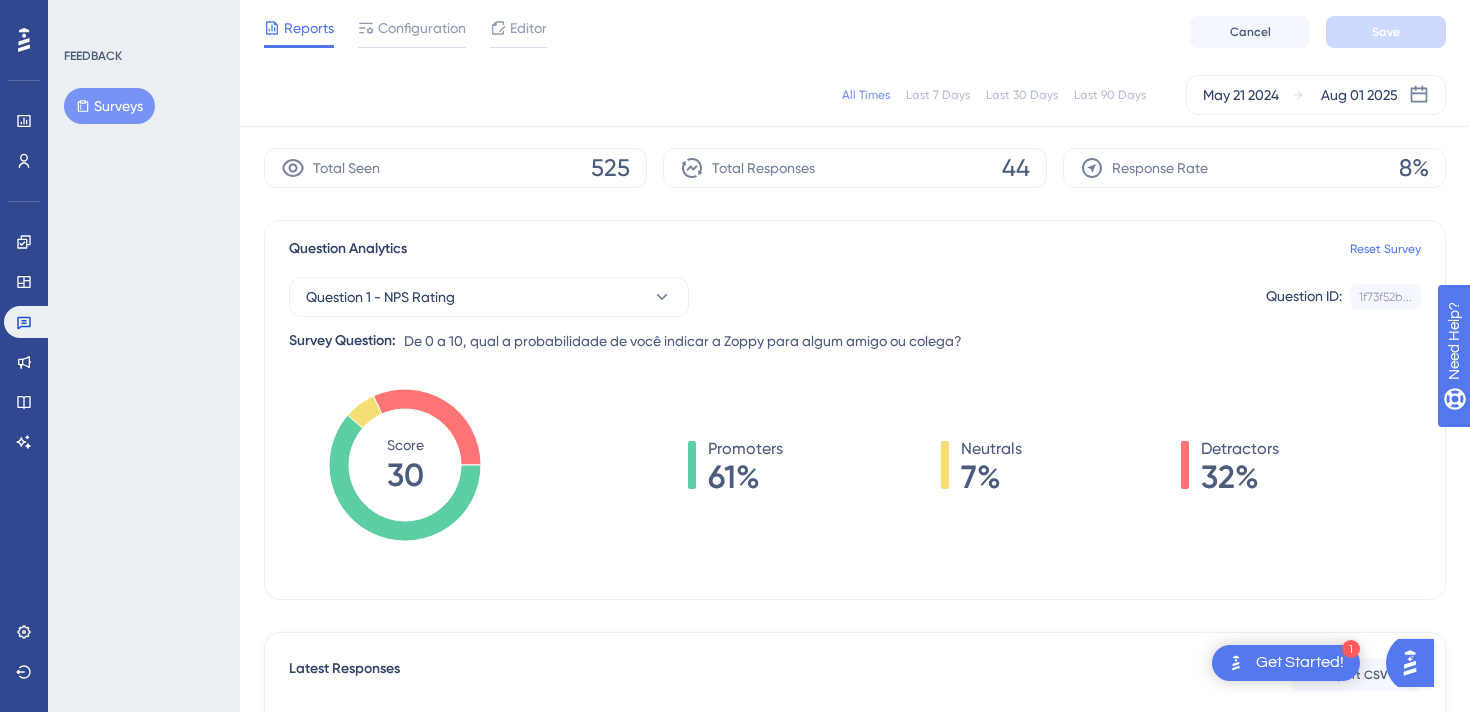 click on "All Times" at bounding box center (866, 95) 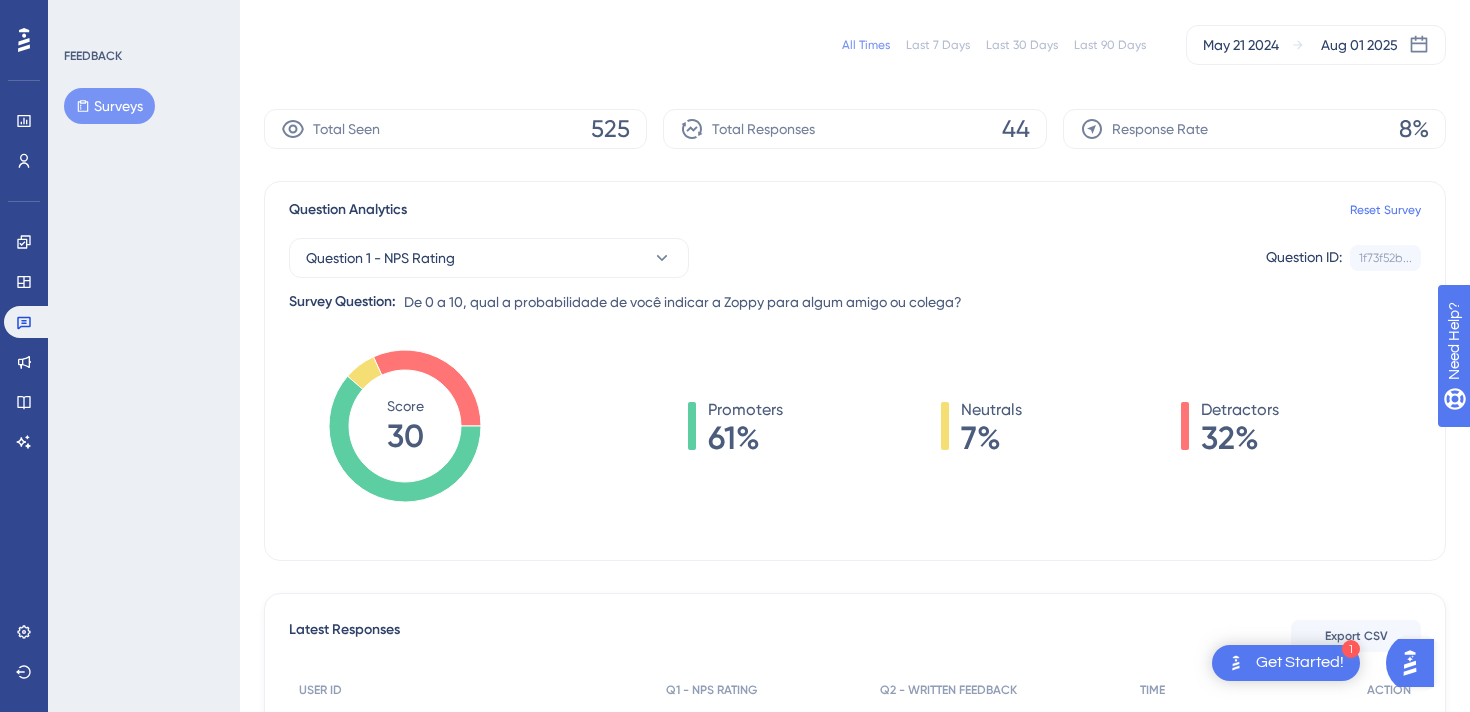 scroll, scrollTop: 0, scrollLeft: 0, axis: both 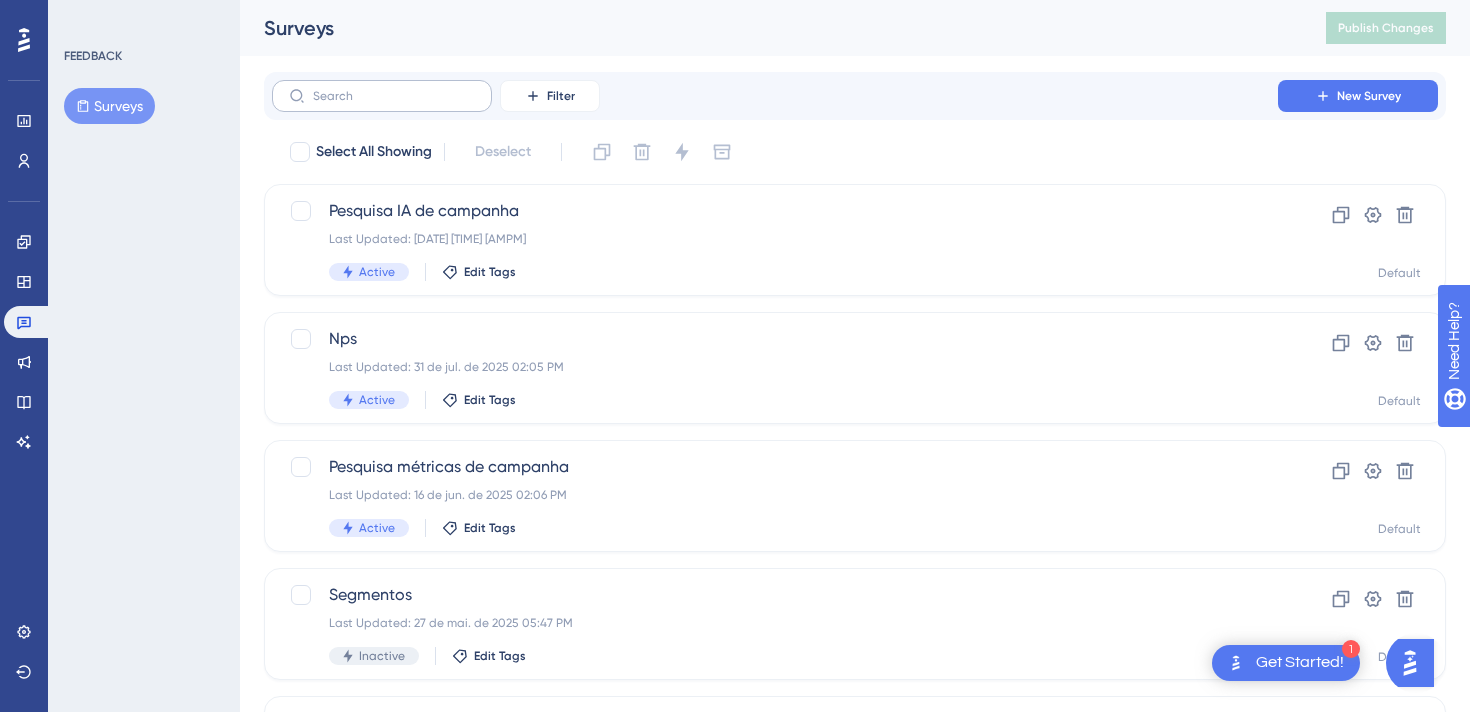 click at bounding box center (382, 96) 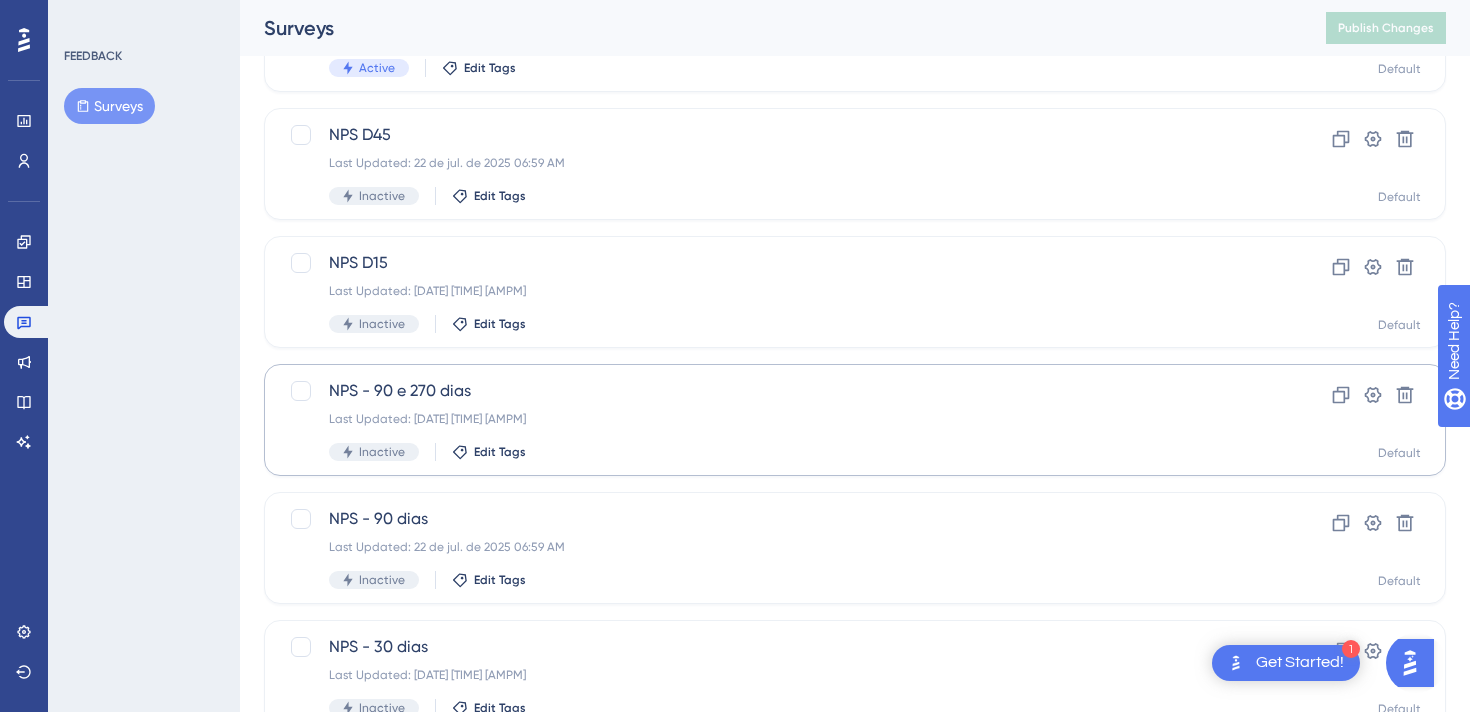 scroll, scrollTop: 182, scrollLeft: 0, axis: vertical 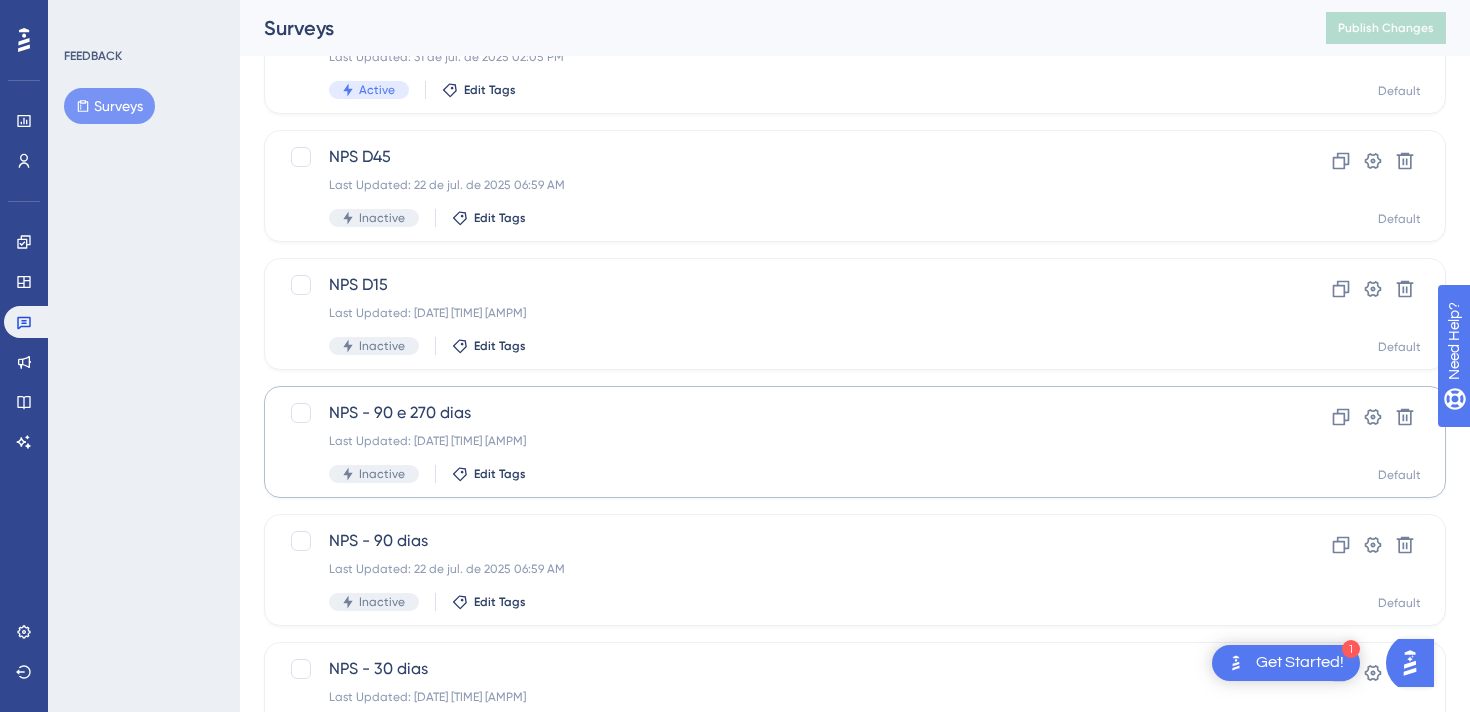 type on "nps" 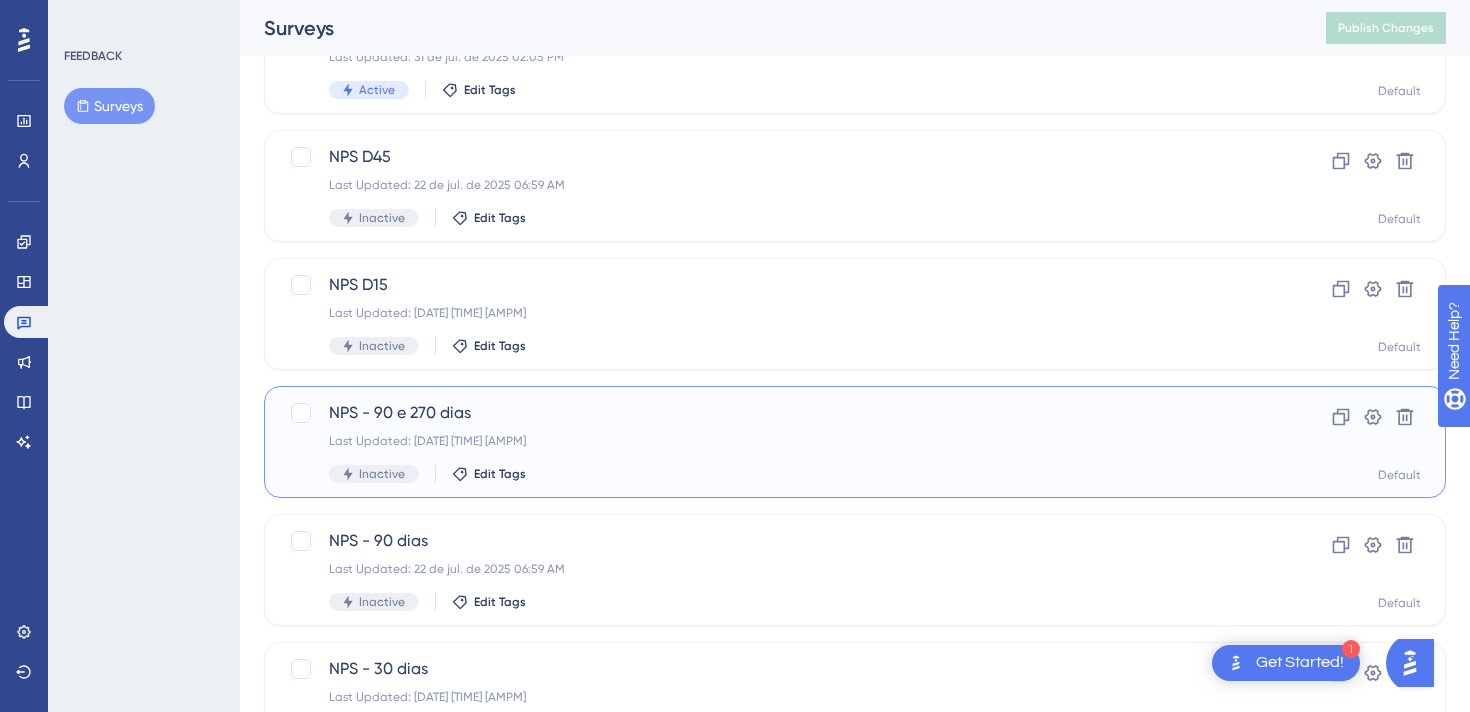 click on "NPS - 90 e 270 dias" at bounding box center (775, 413) 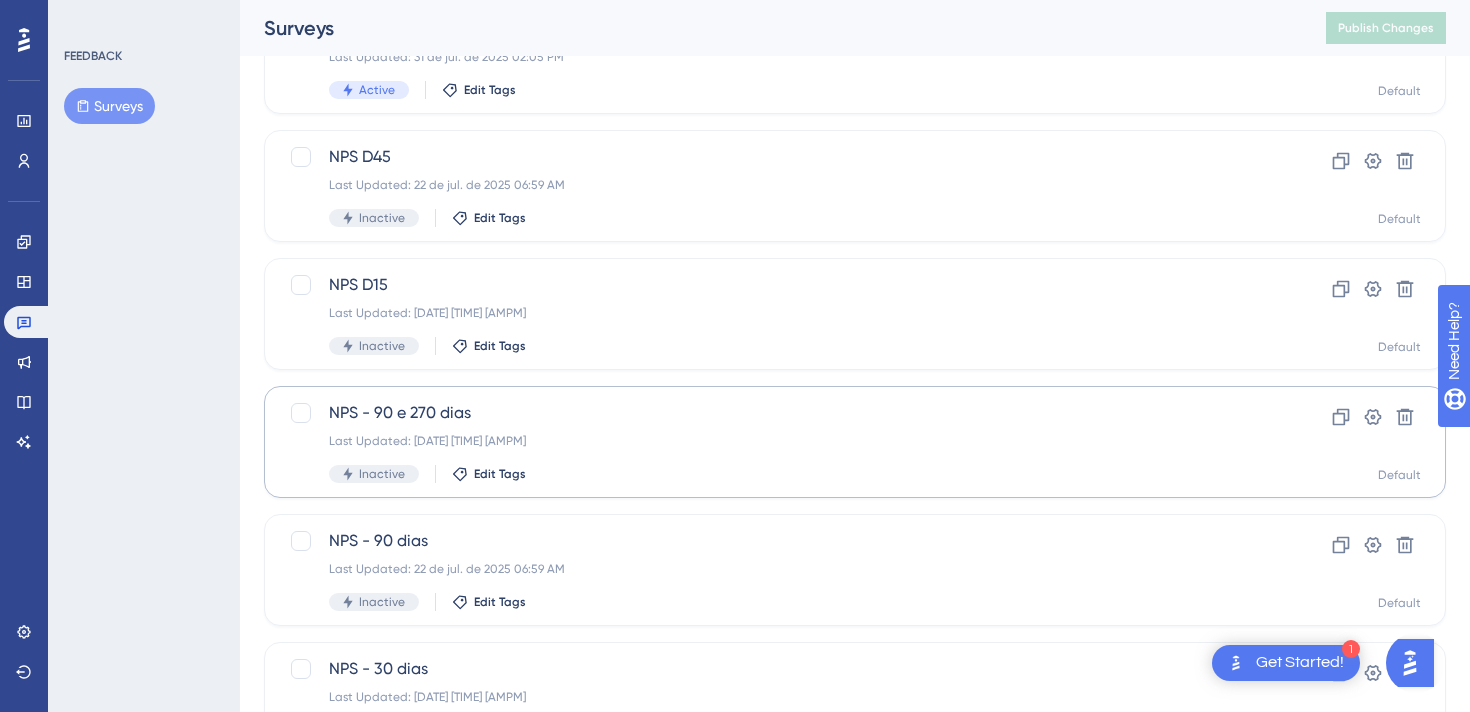 scroll, scrollTop: 0, scrollLeft: 0, axis: both 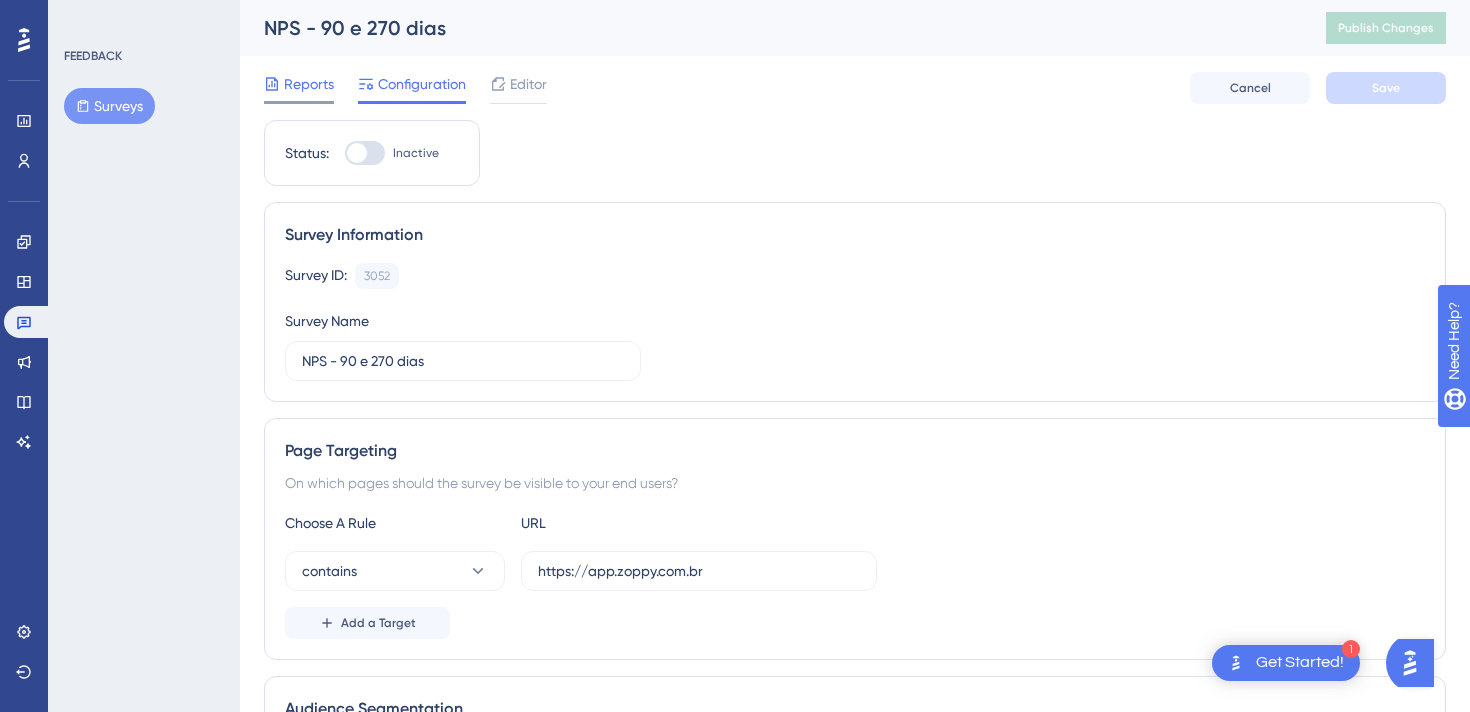 click on "Reports" at bounding box center (309, 84) 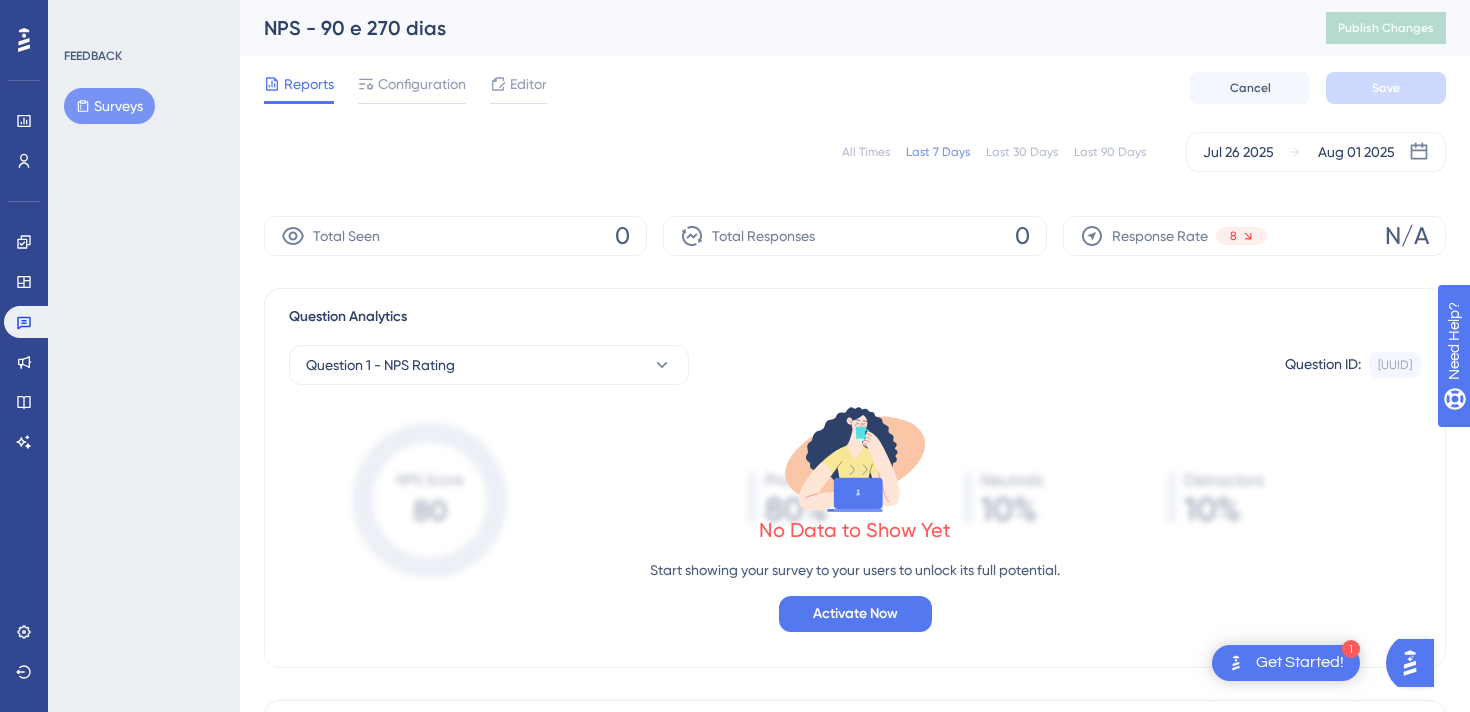 click on "All Times Last 7 Days Last 30 Days Last 90 Days Jul 26 2025 Aug 01 2025" at bounding box center [855, 152] 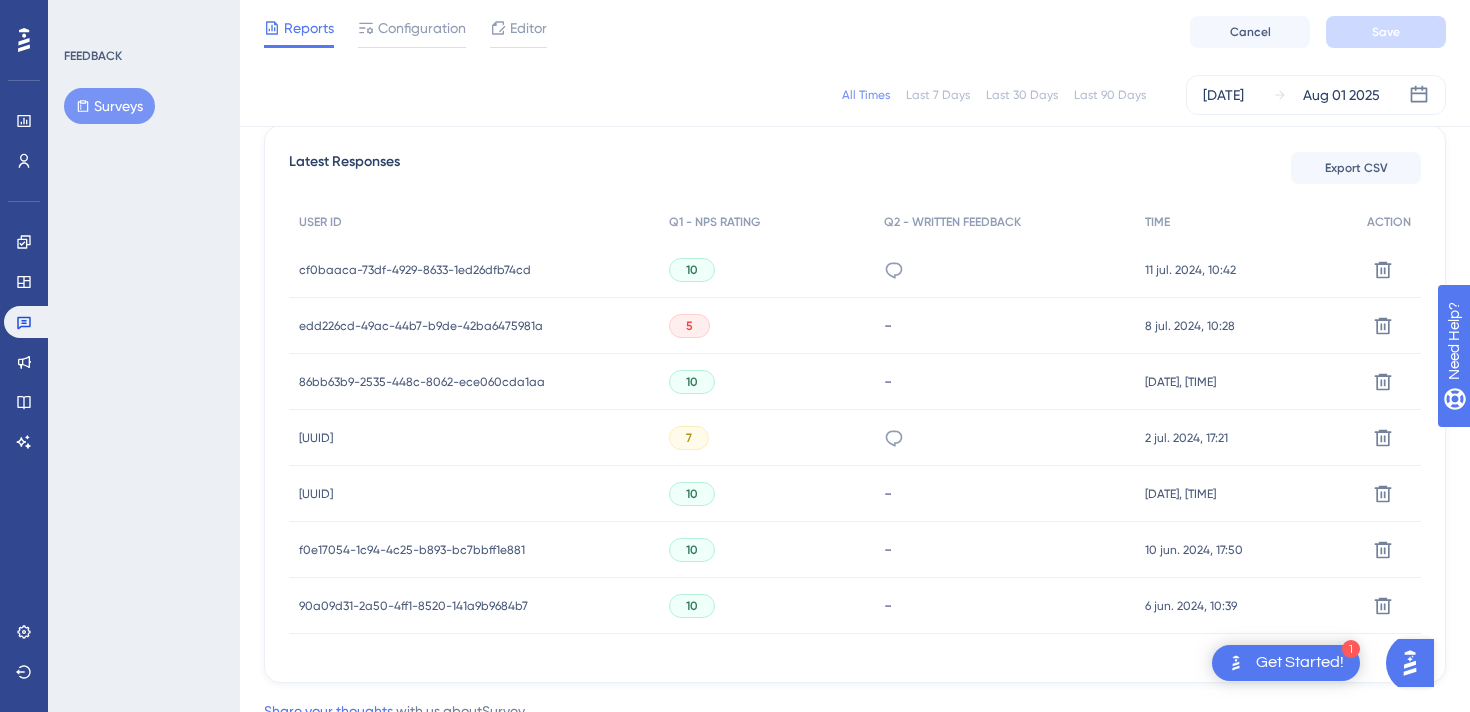 scroll, scrollTop: 453, scrollLeft: 0, axis: vertical 